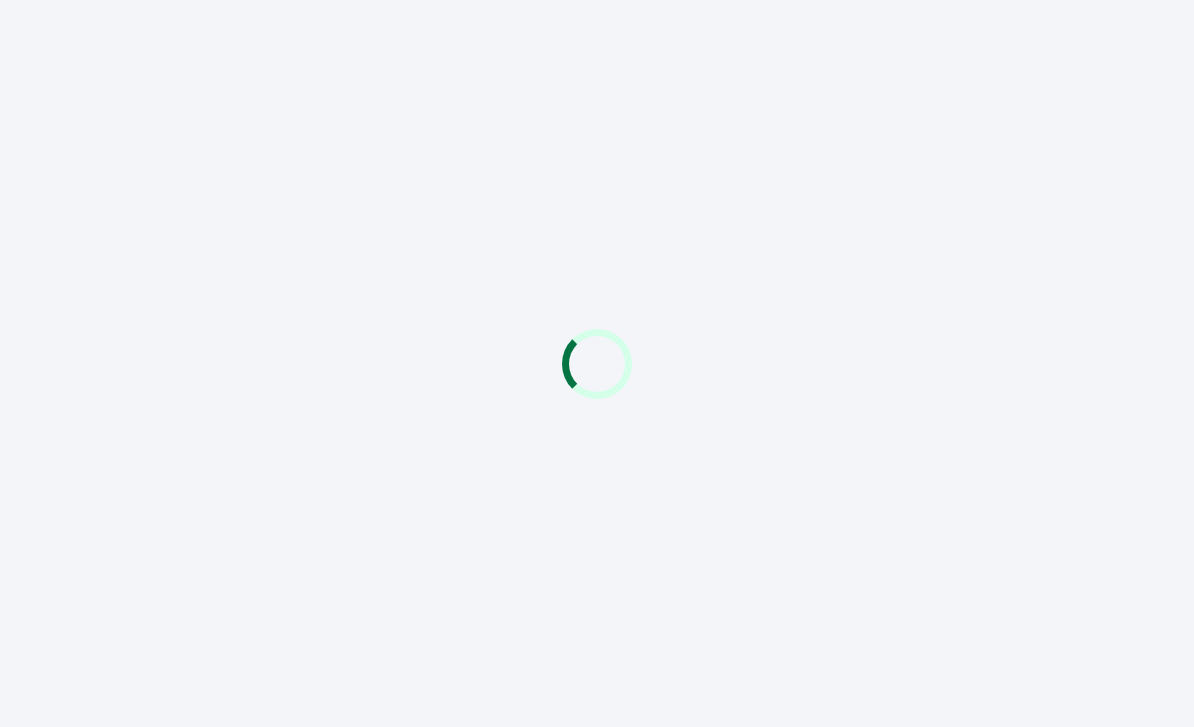 scroll, scrollTop: 0, scrollLeft: 0, axis: both 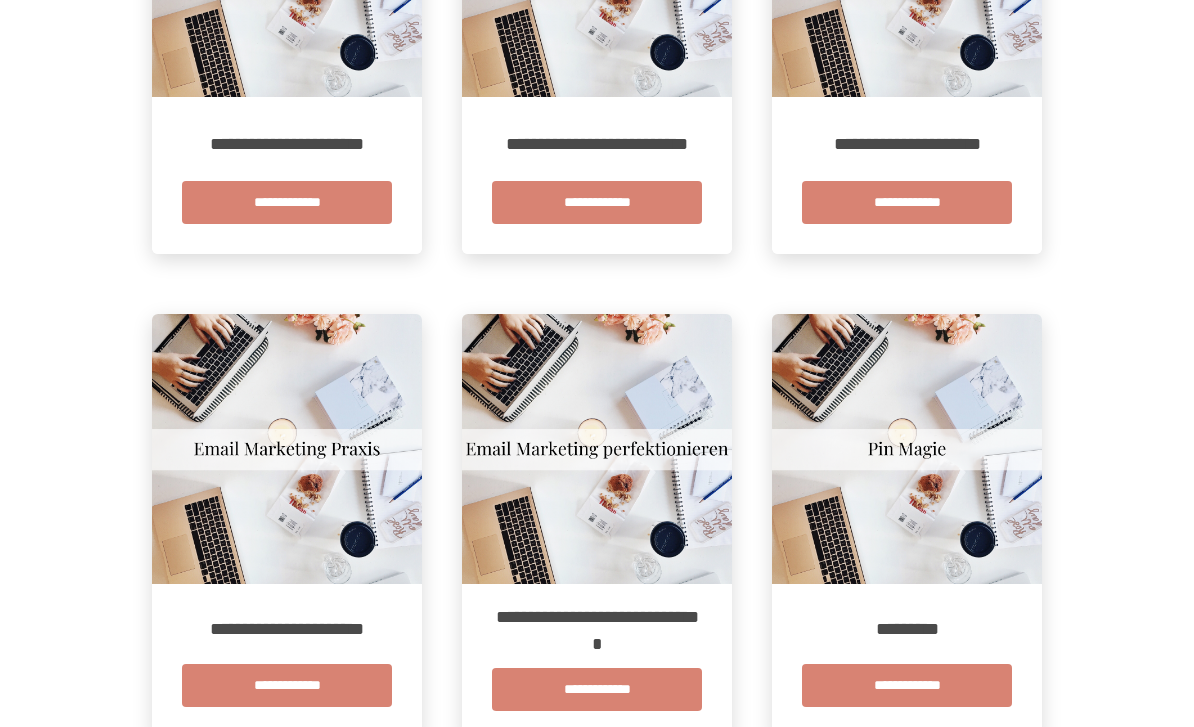 click on "**********" at bounding box center [287, 685] 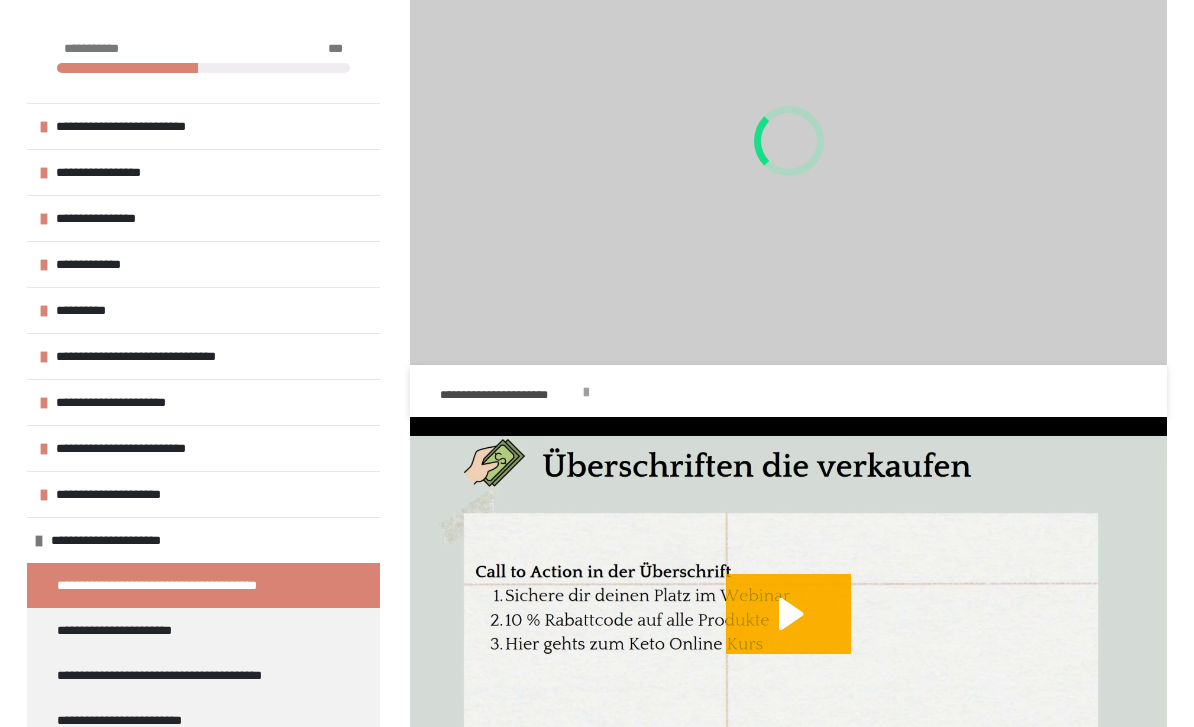 scroll, scrollTop: 393, scrollLeft: 0, axis: vertical 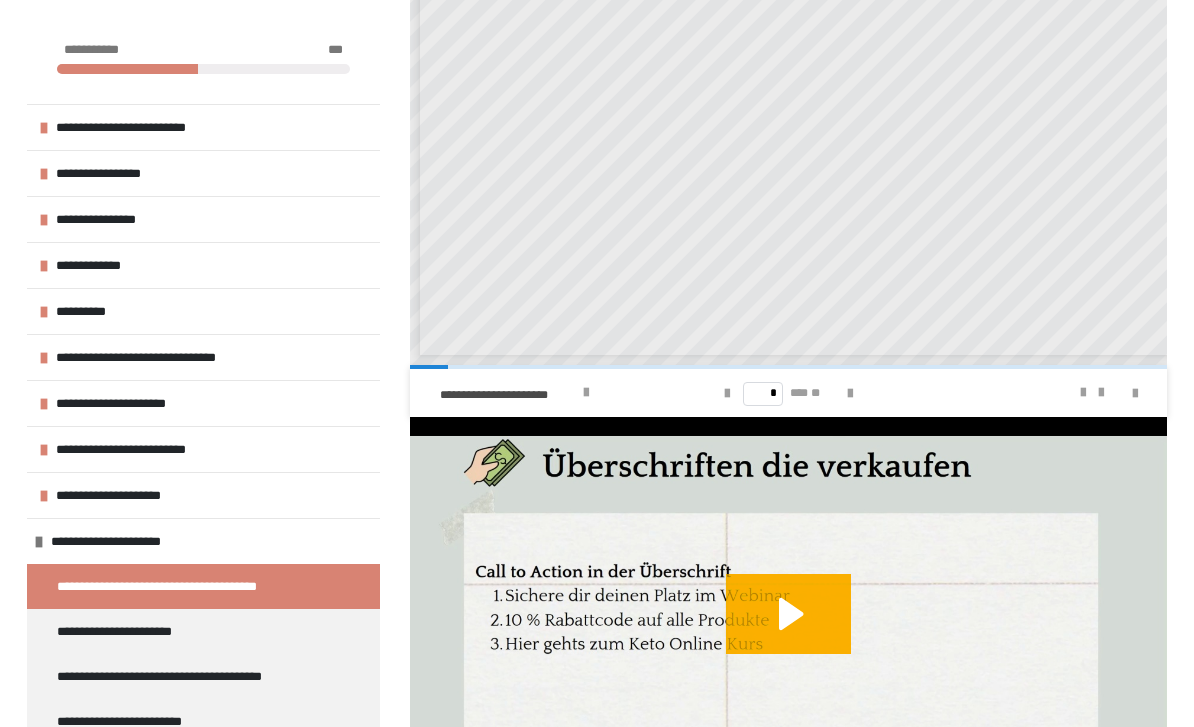 click on "**********" at bounding box center [139, 495] 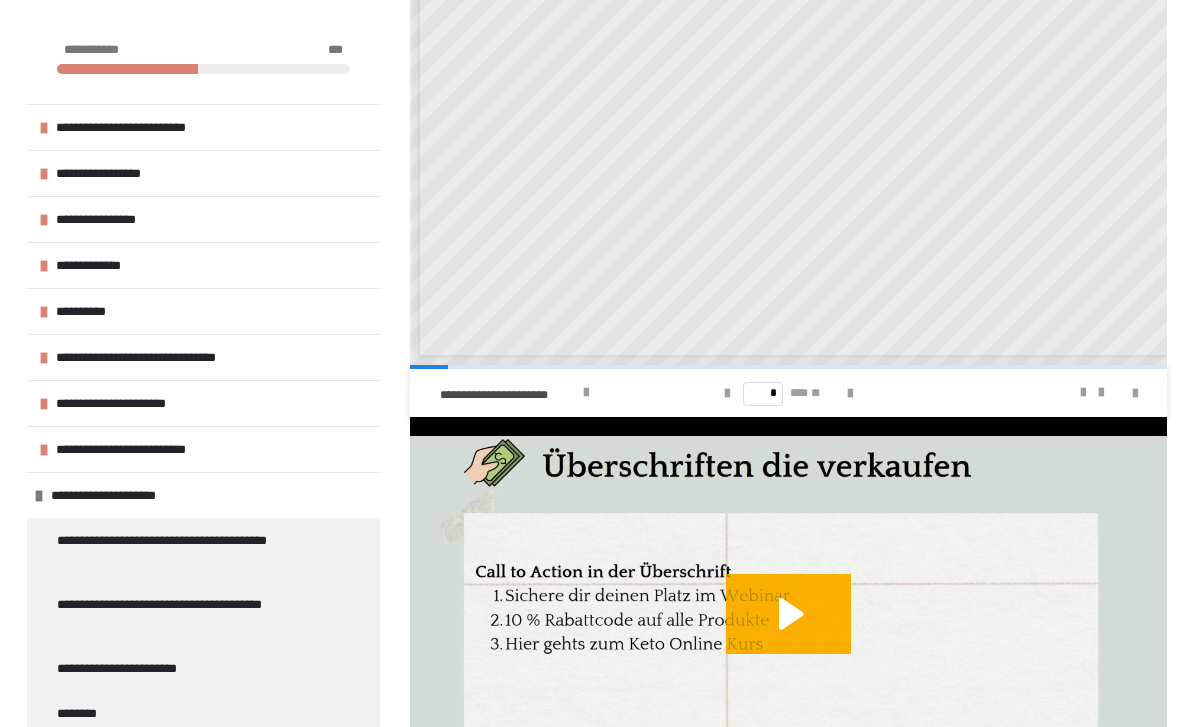 click on "**********" at bounding box center (150, 449) 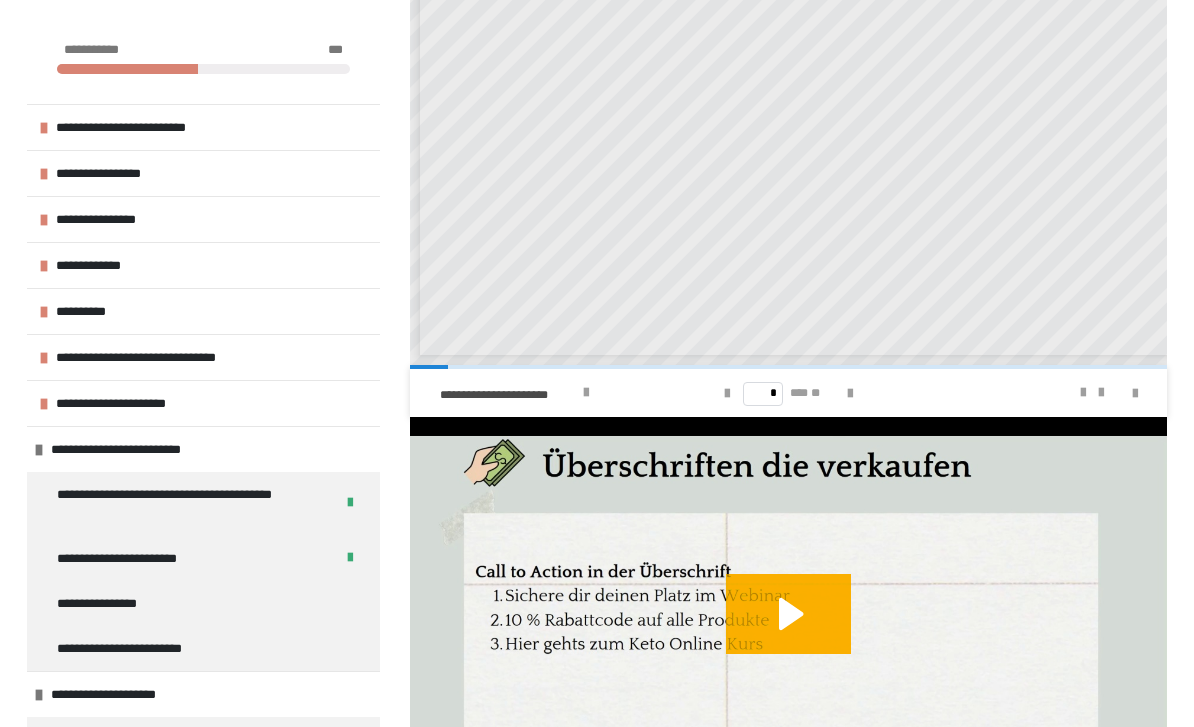 click on "**********" at bounding box center (146, 648) 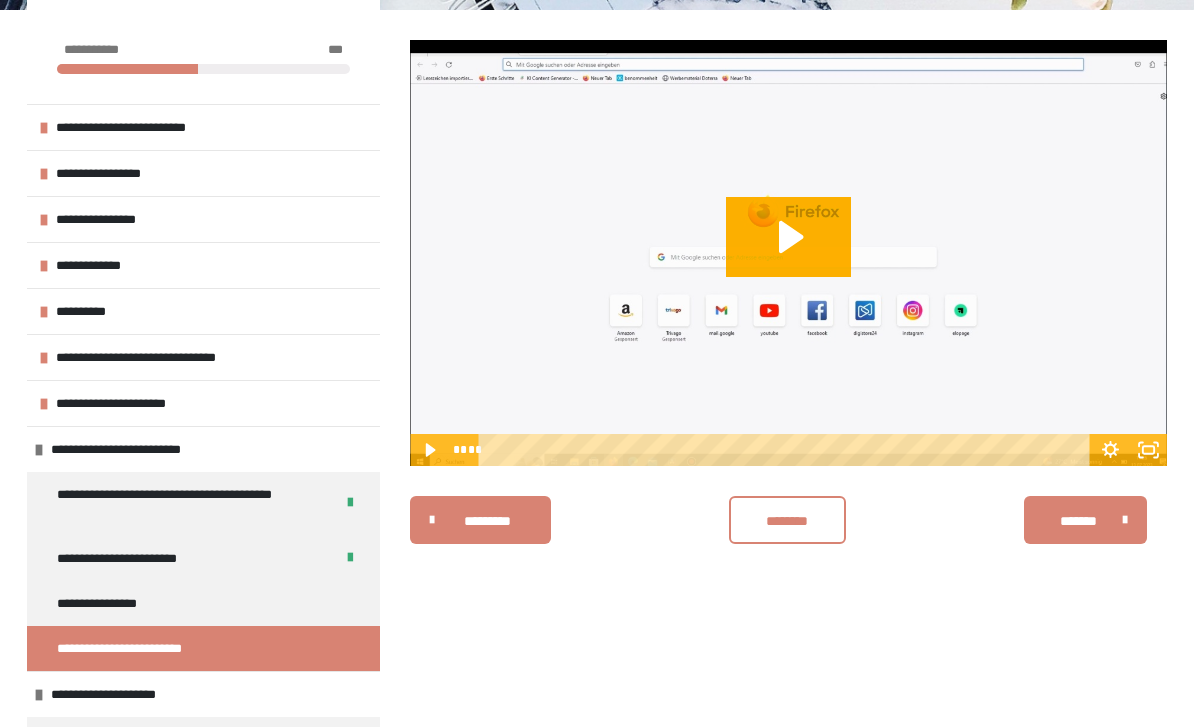 click on "********" at bounding box center [787, 521] 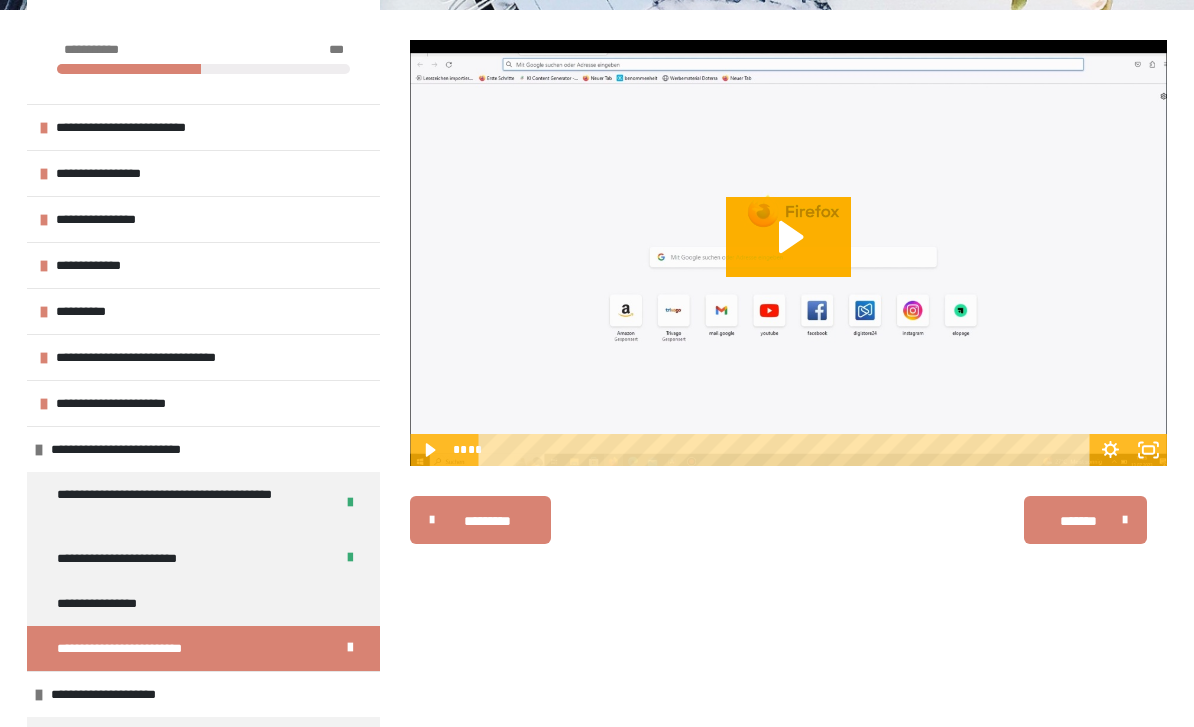 click on "**********" at bounding box center (203, 603) 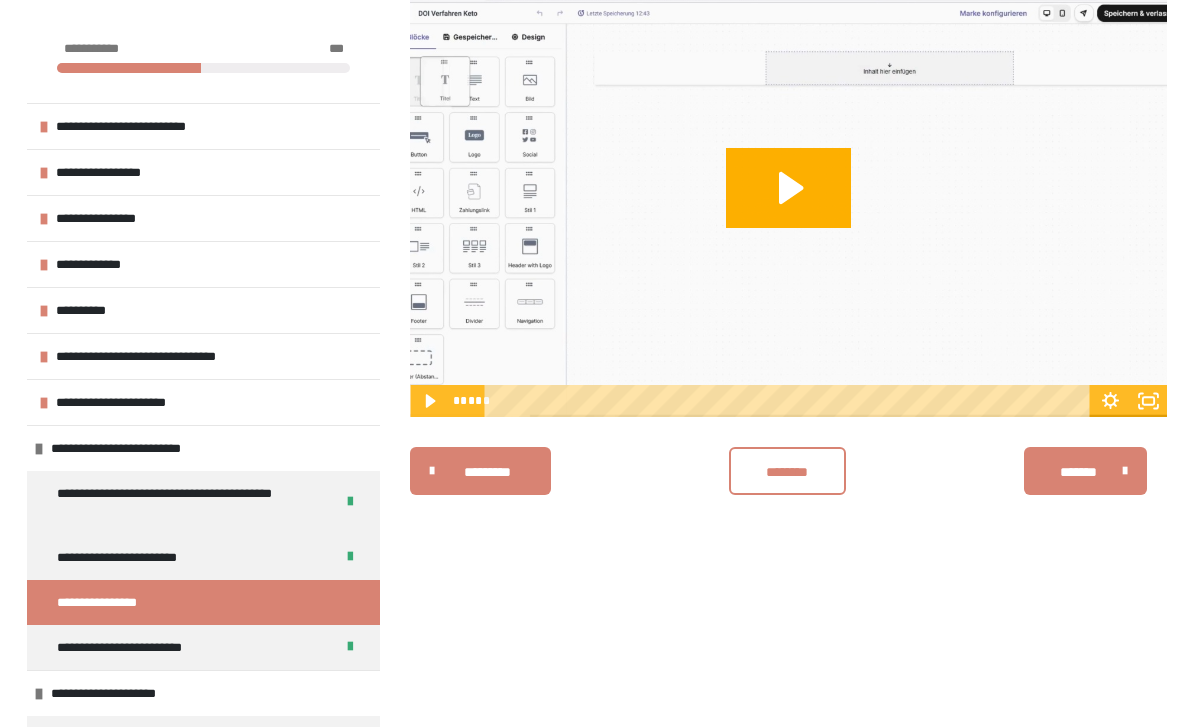 scroll, scrollTop: 365, scrollLeft: 0, axis: vertical 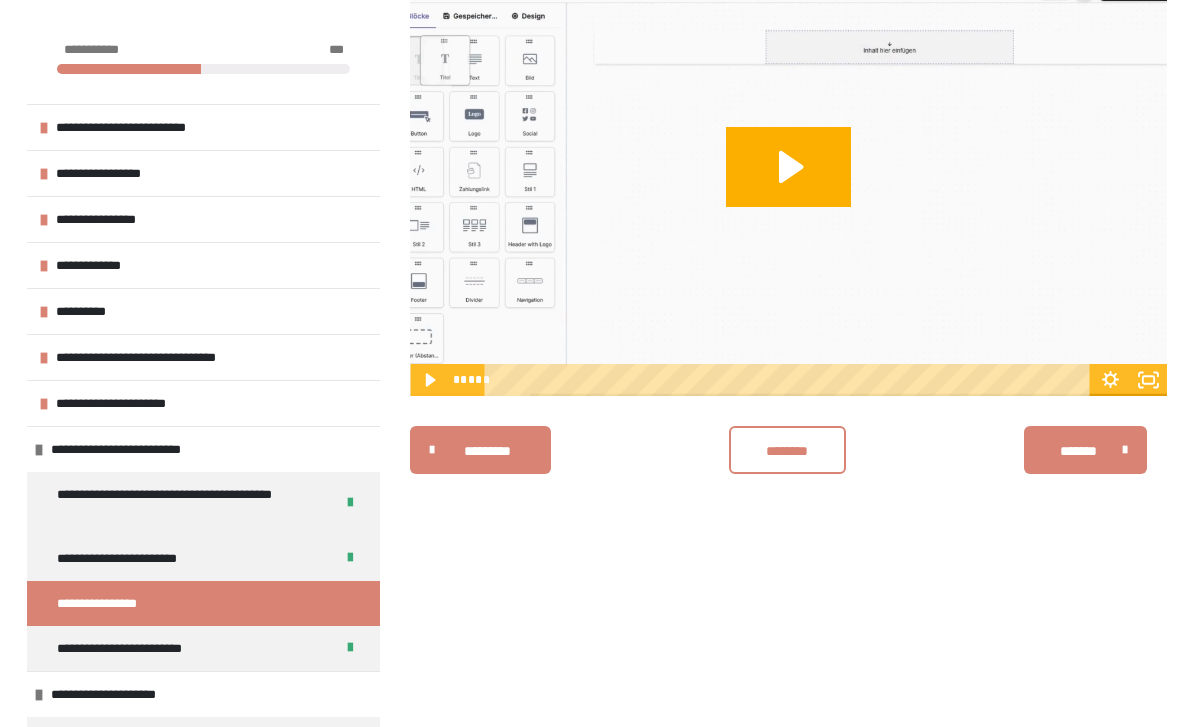 click at bounding box center (39, 695) 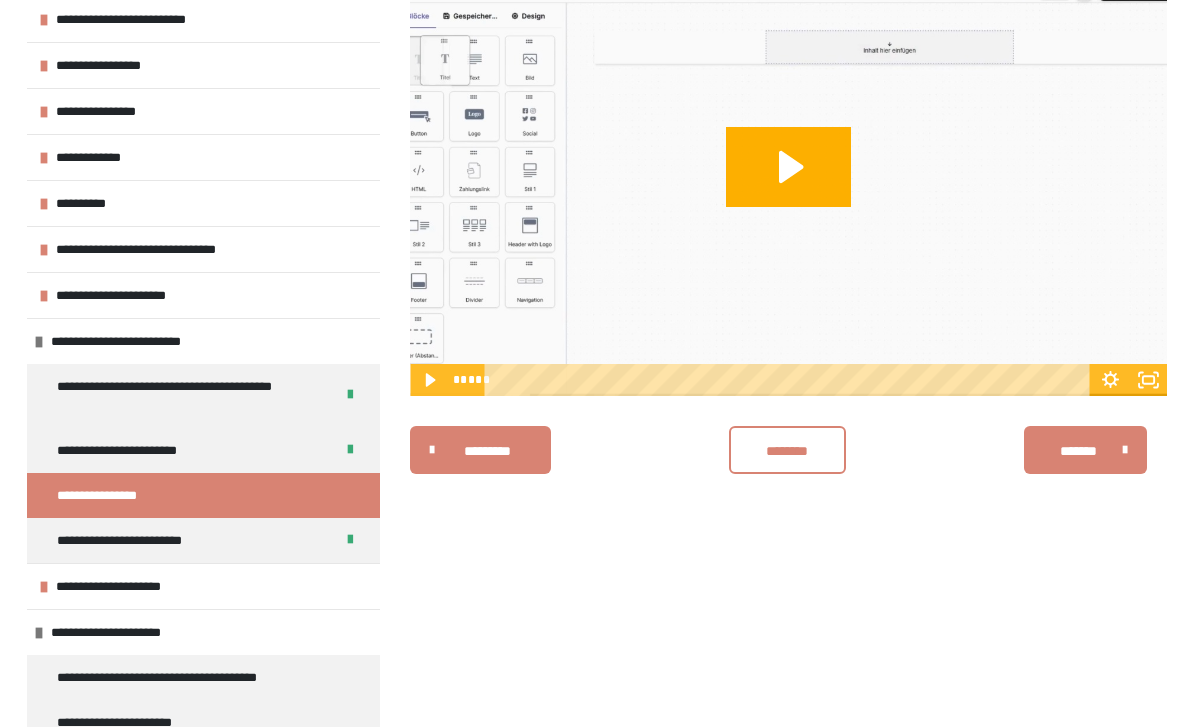 scroll, scrollTop: 113, scrollLeft: 0, axis: vertical 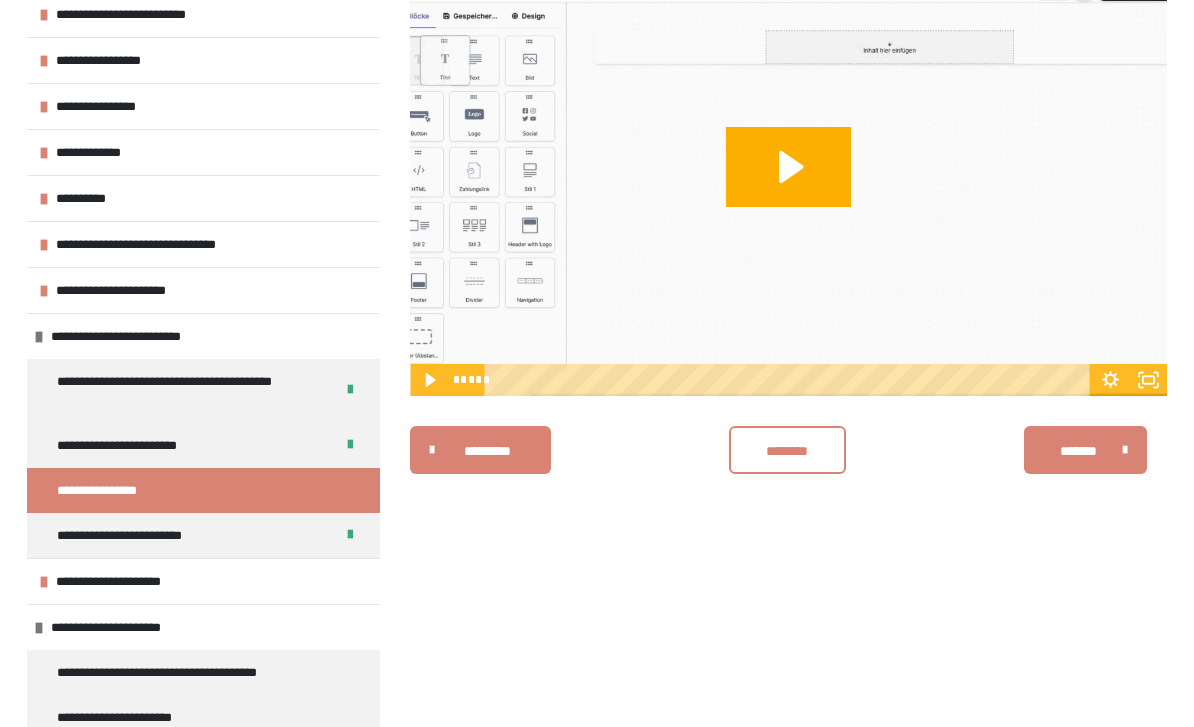 click at bounding box center [39, 628] 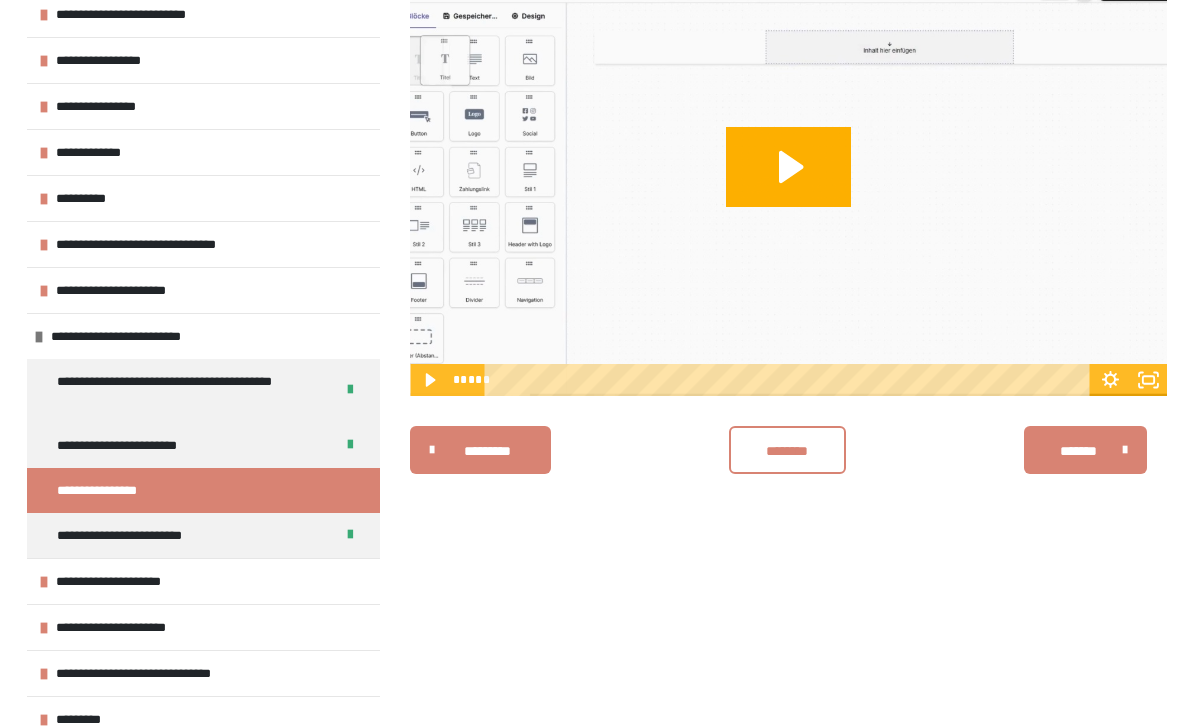 click 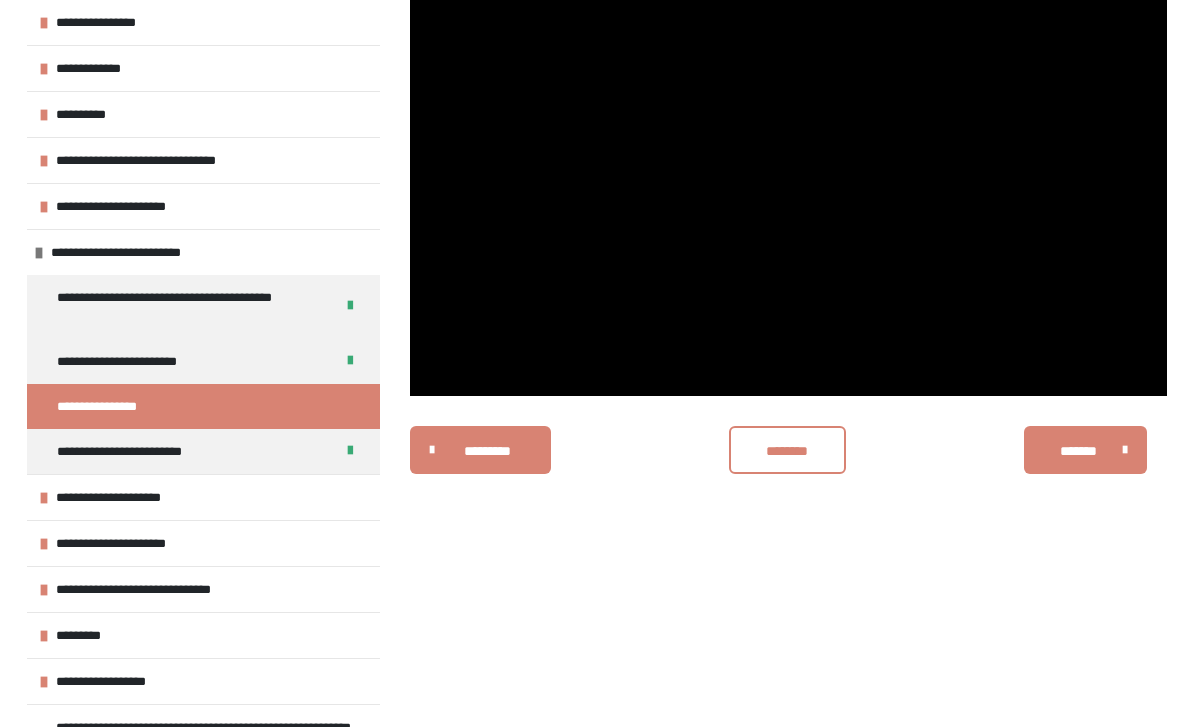 scroll, scrollTop: 200, scrollLeft: 0, axis: vertical 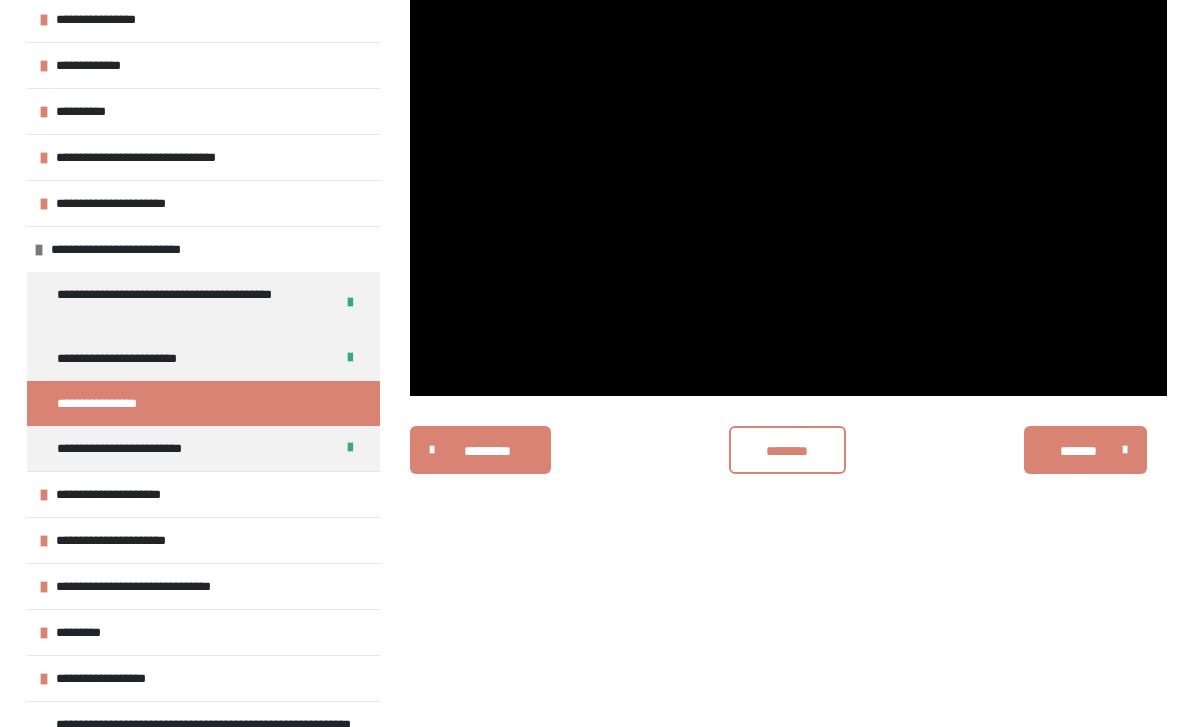 click at bounding box center [44, 541] 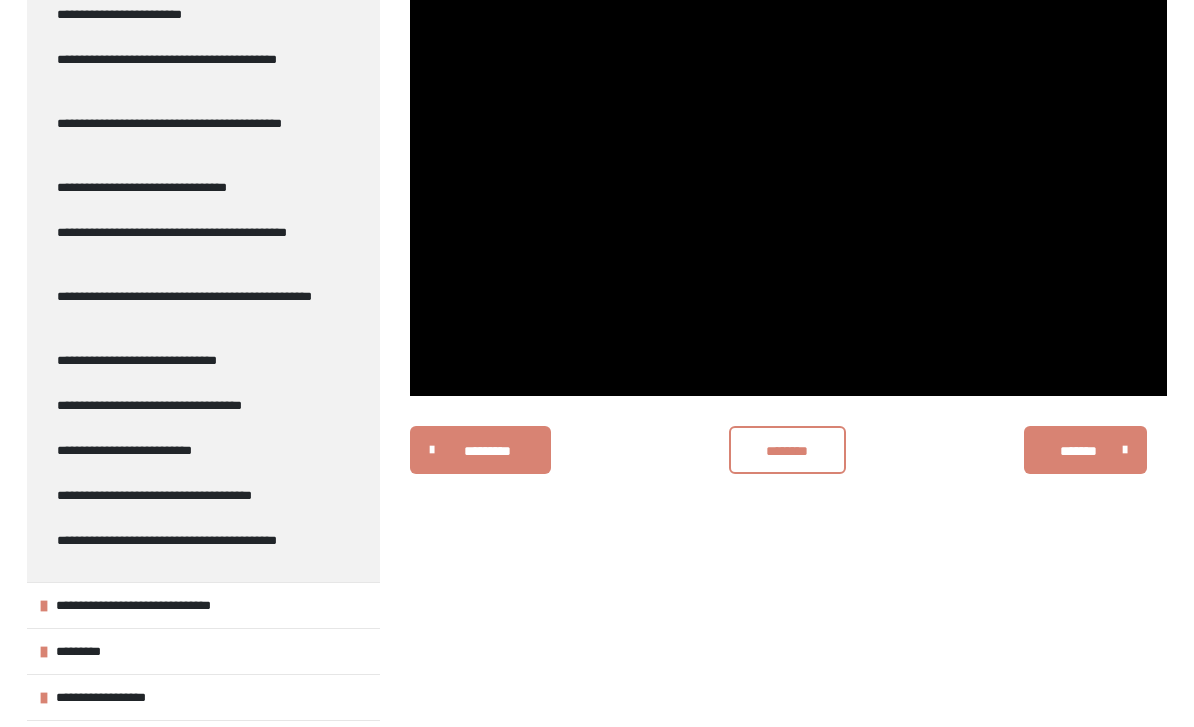 scroll, scrollTop: 907, scrollLeft: 0, axis: vertical 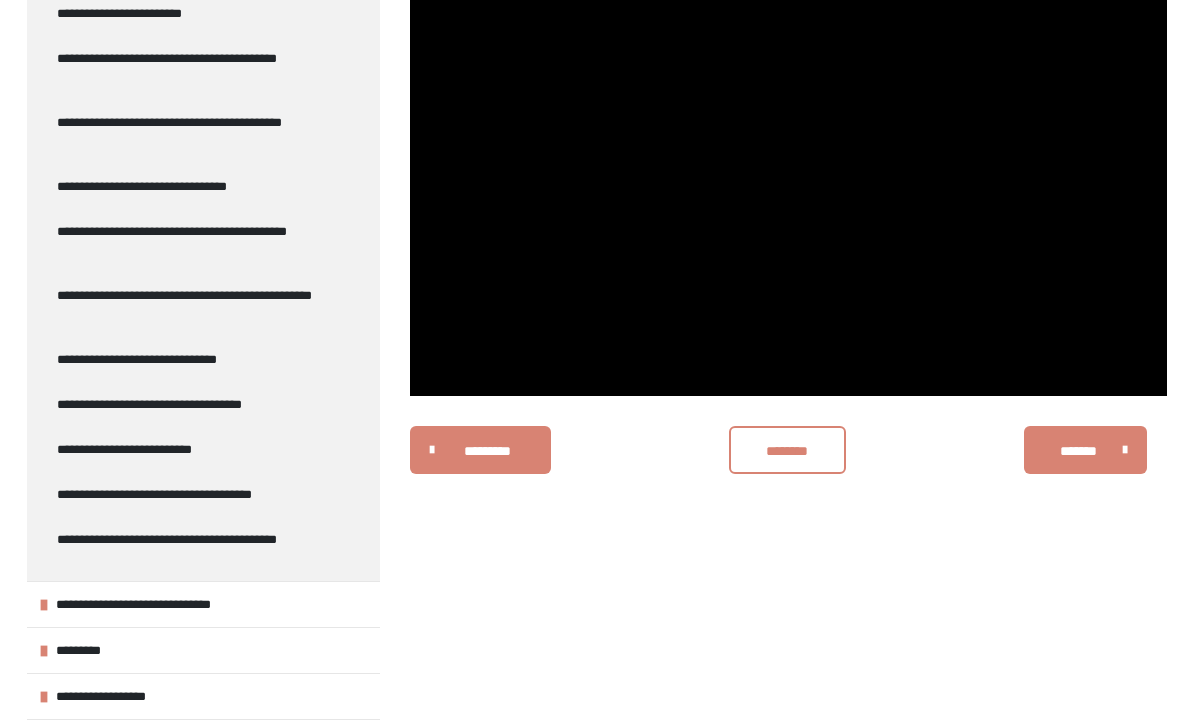 click on "**********" at bounding box center (162, 604) 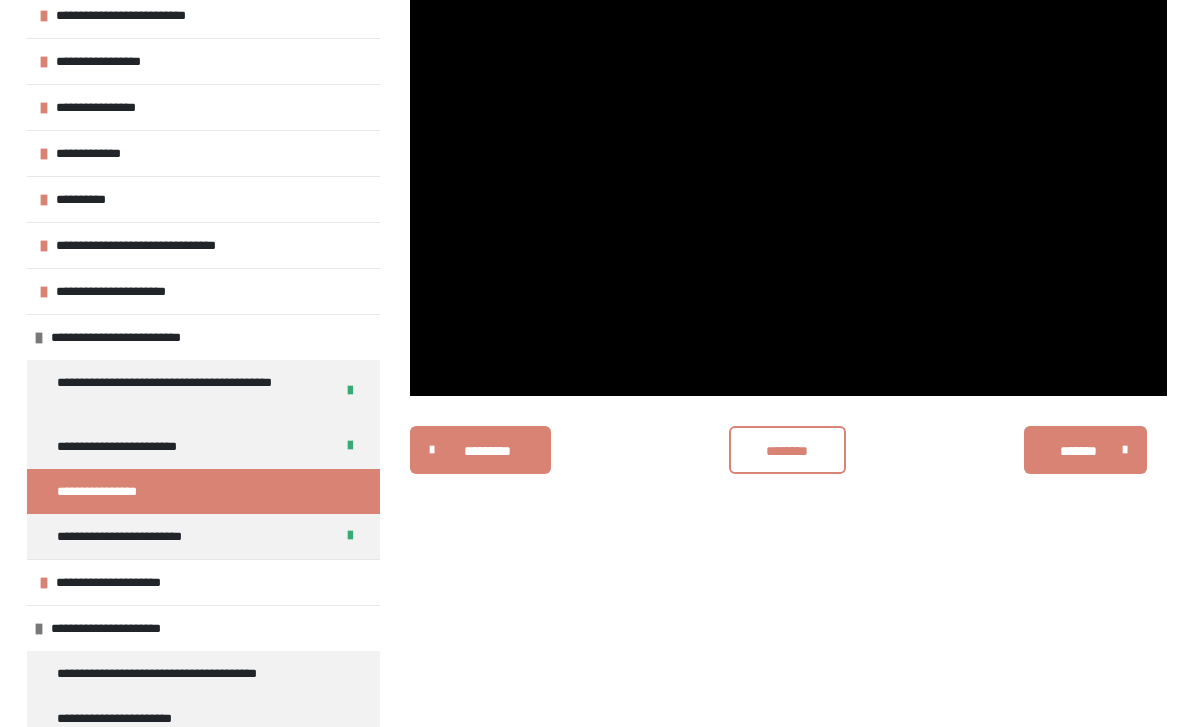 scroll, scrollTop: 111, scrollLeft: 0, axis: vertical 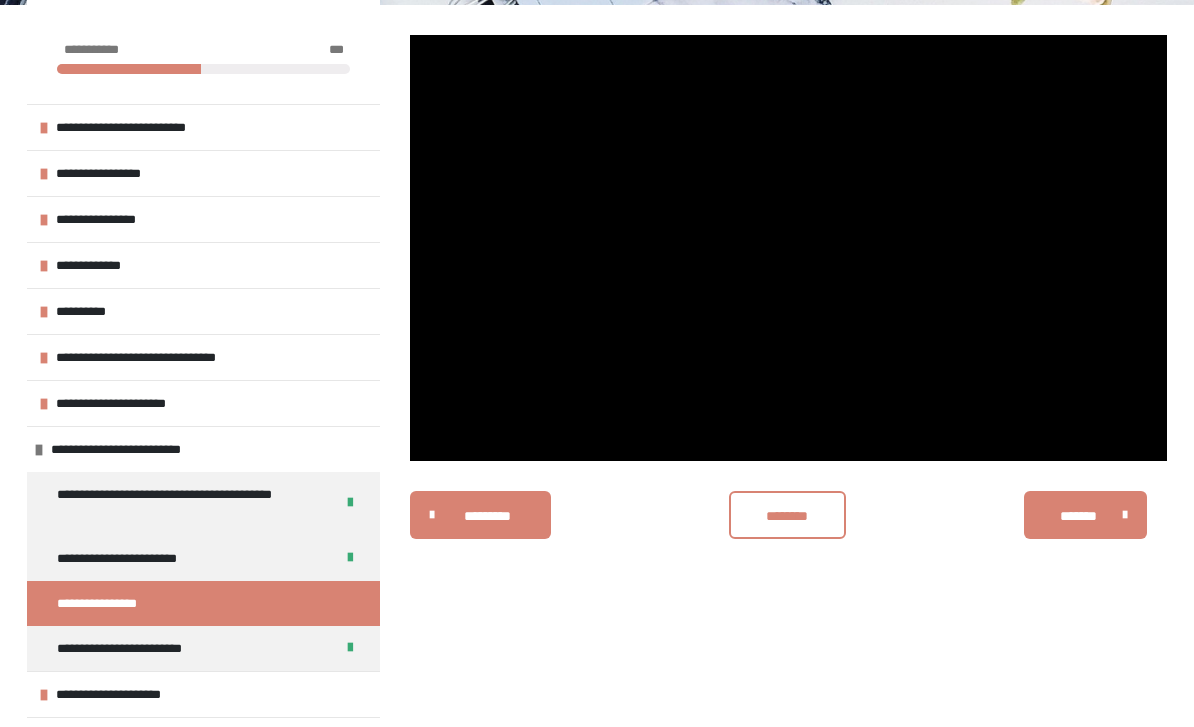 click at bounding box center [788, 248] 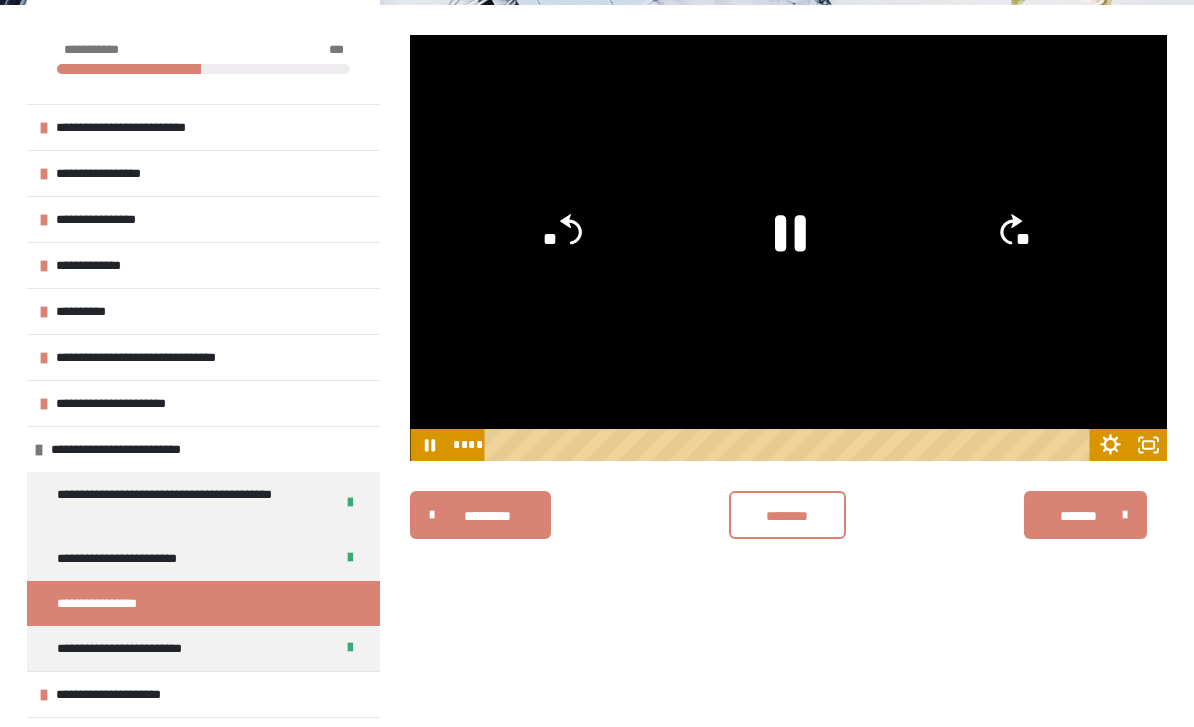 click 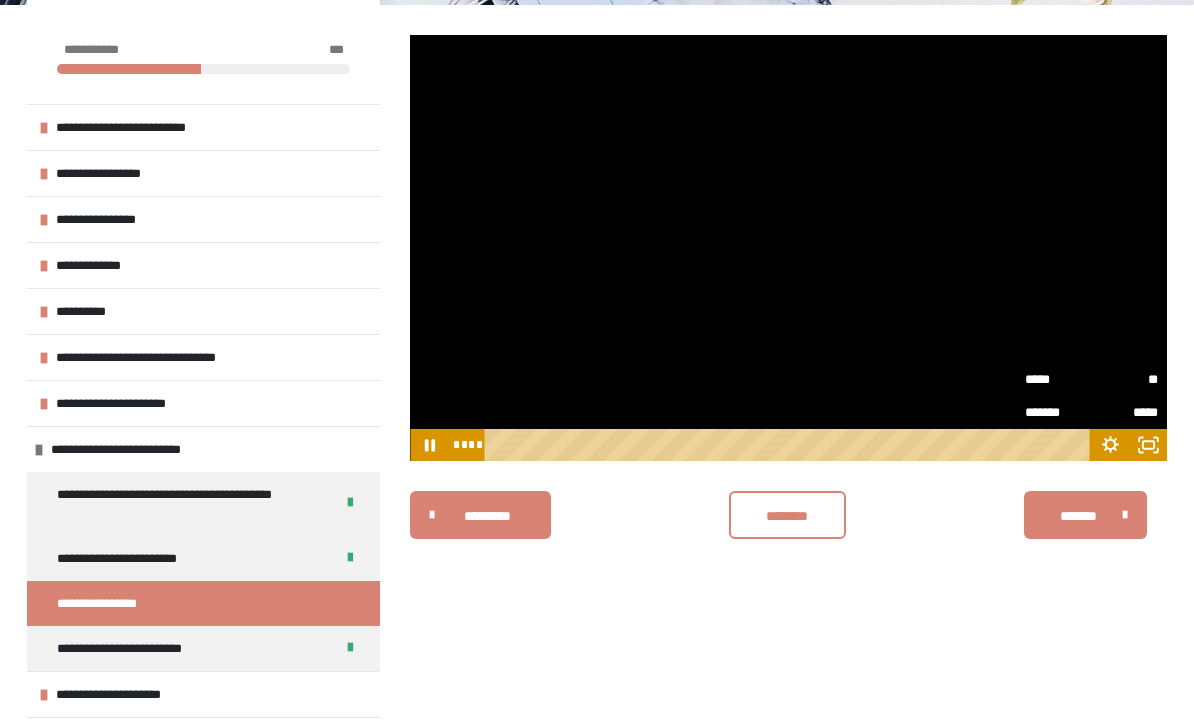click on "**" at bounding box center (1124, 380) 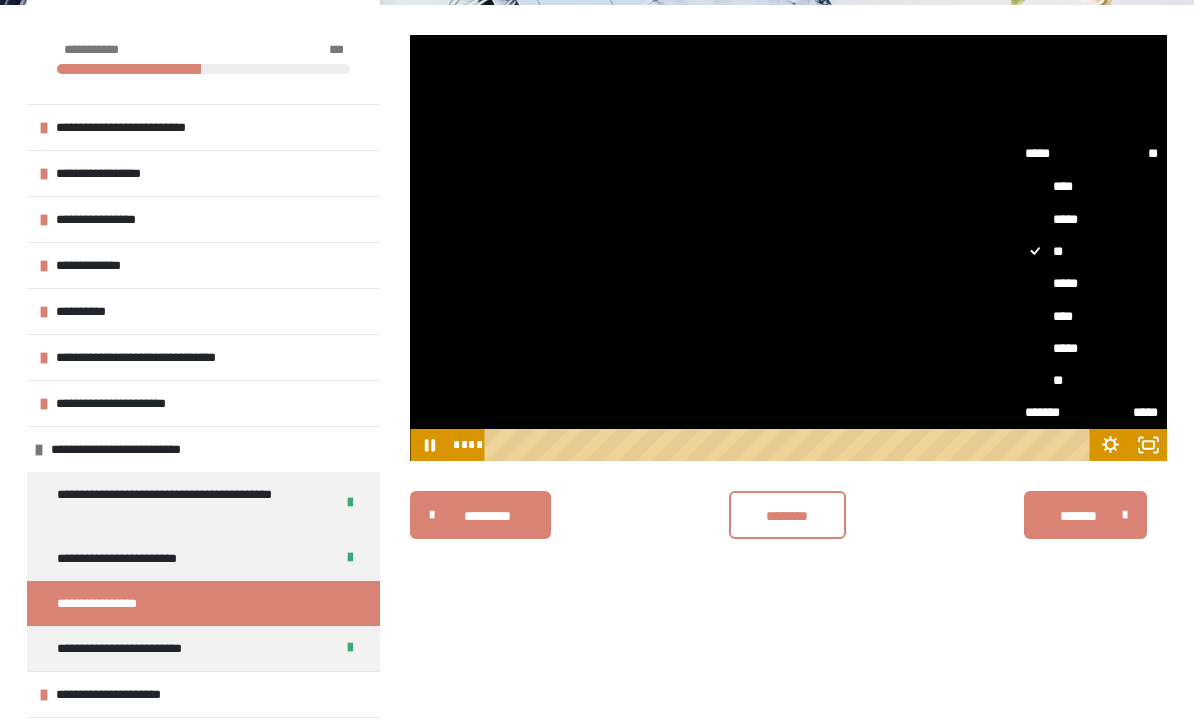 click on "****" at bounding box center (1091, 316) 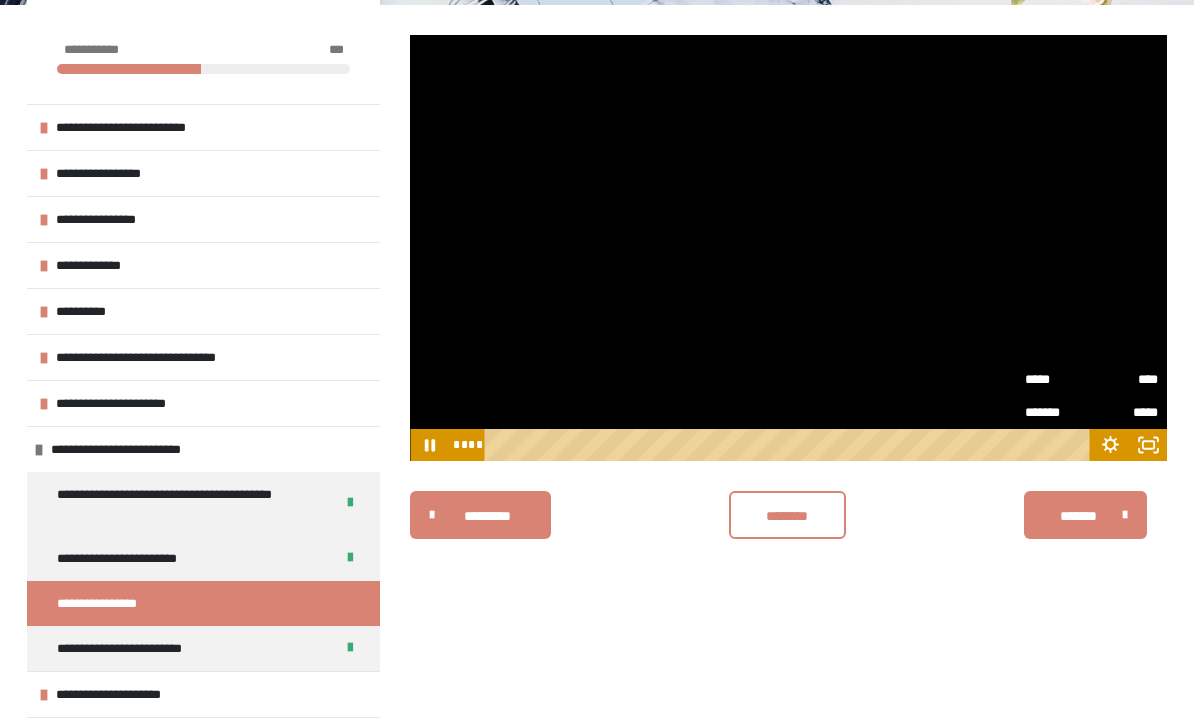 click on "**********" at bounding box center (788, 398) 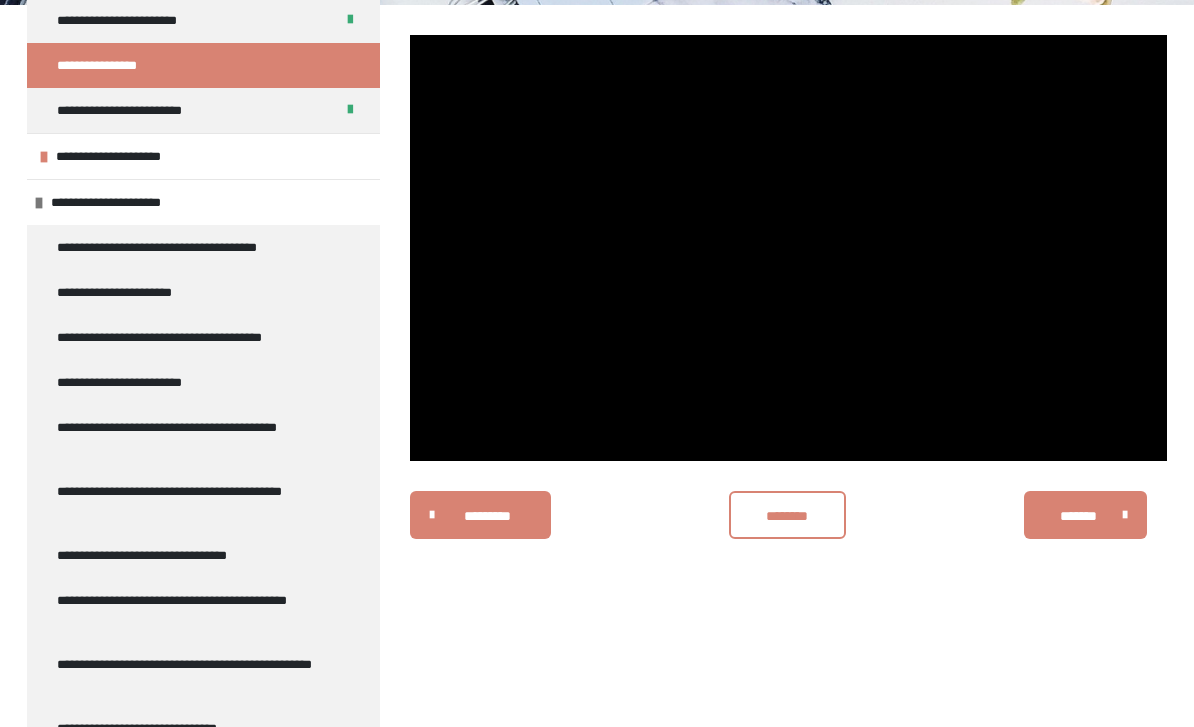 scroll, scrollTop: 536, scrollLeft: 0, axis: vertical 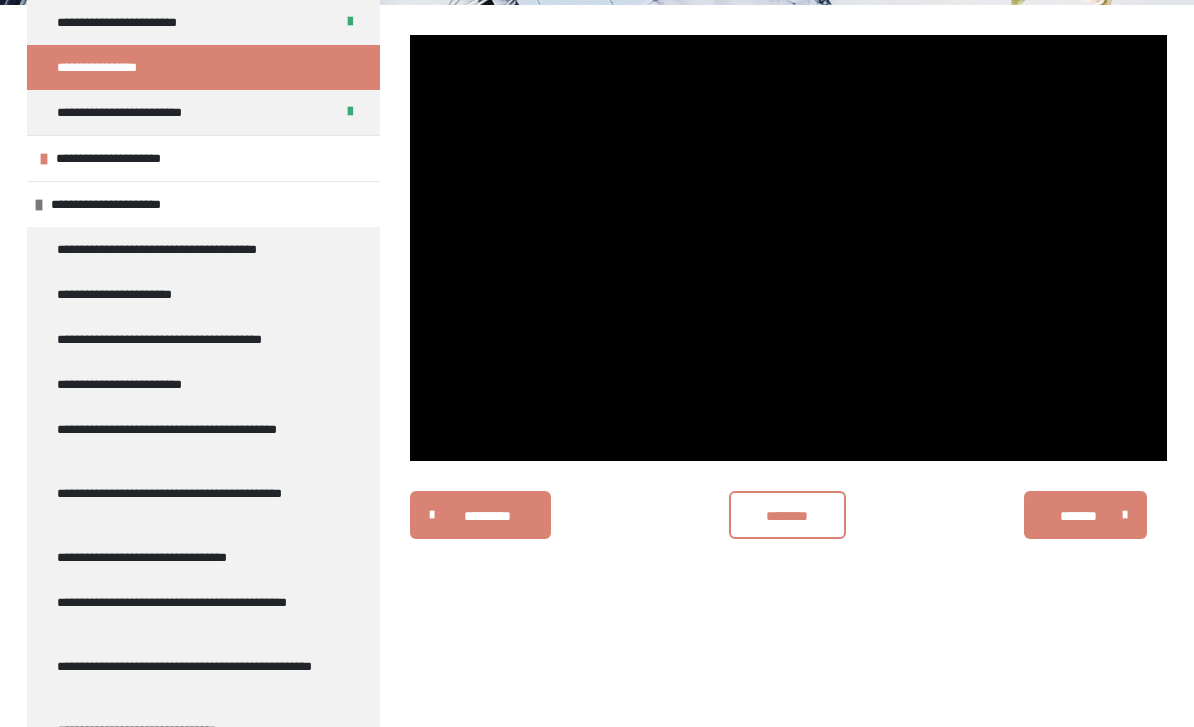 click at bounding box center [39, 205] 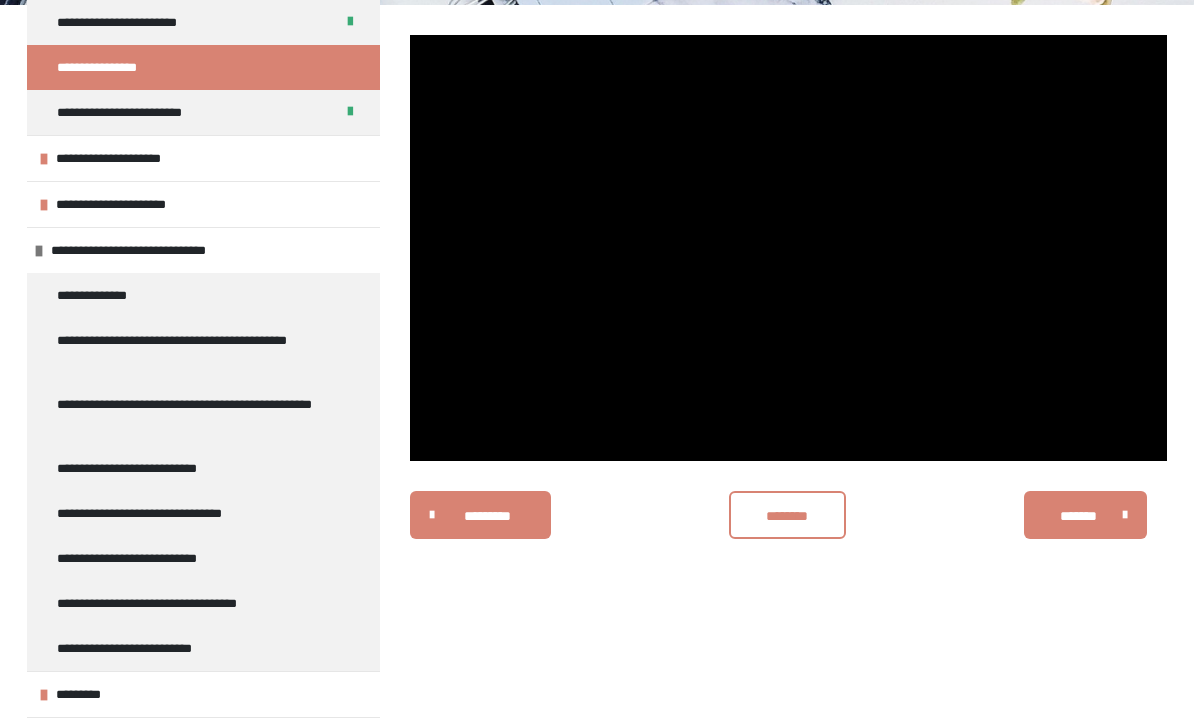 click at bounding box center [39, 251] 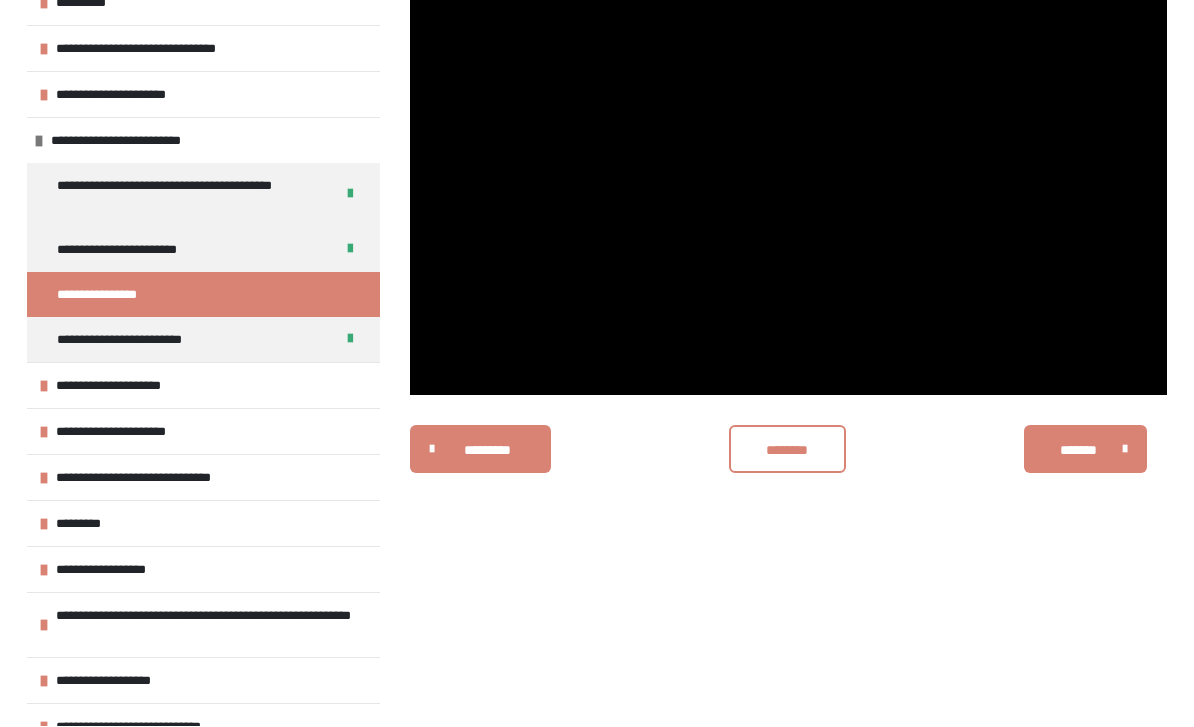 scroll, scrollTop: 353, scrollLeft: 0, axis: vertical 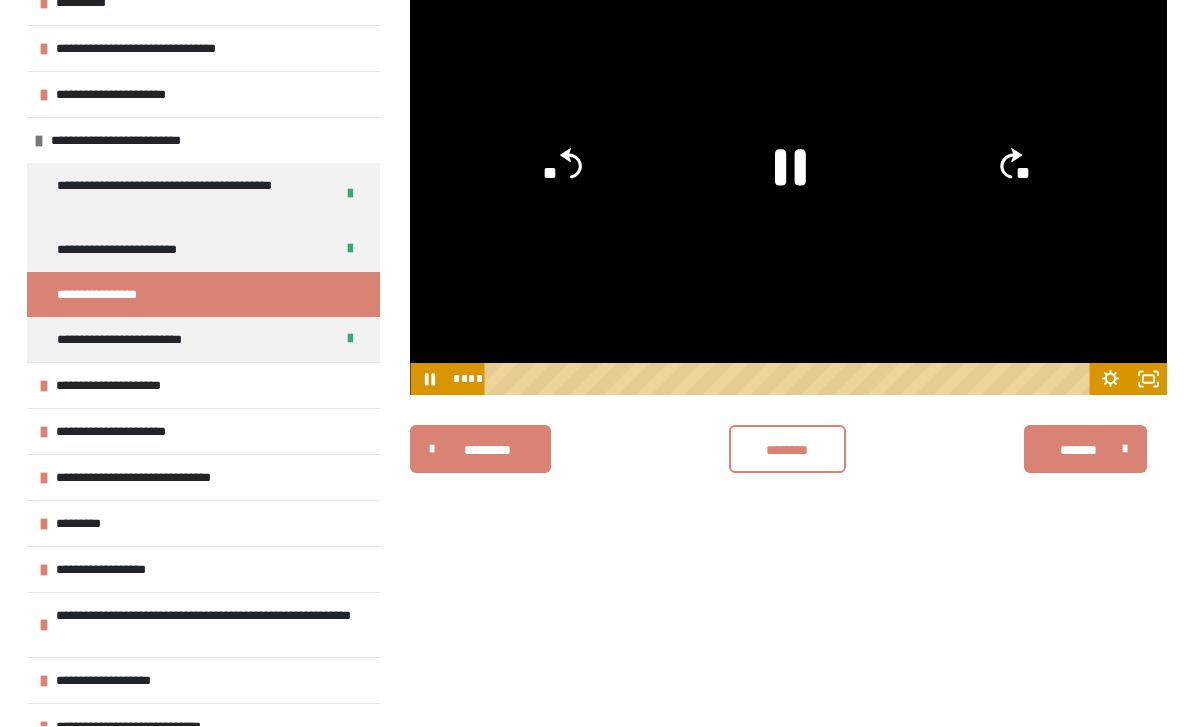 click on "**" 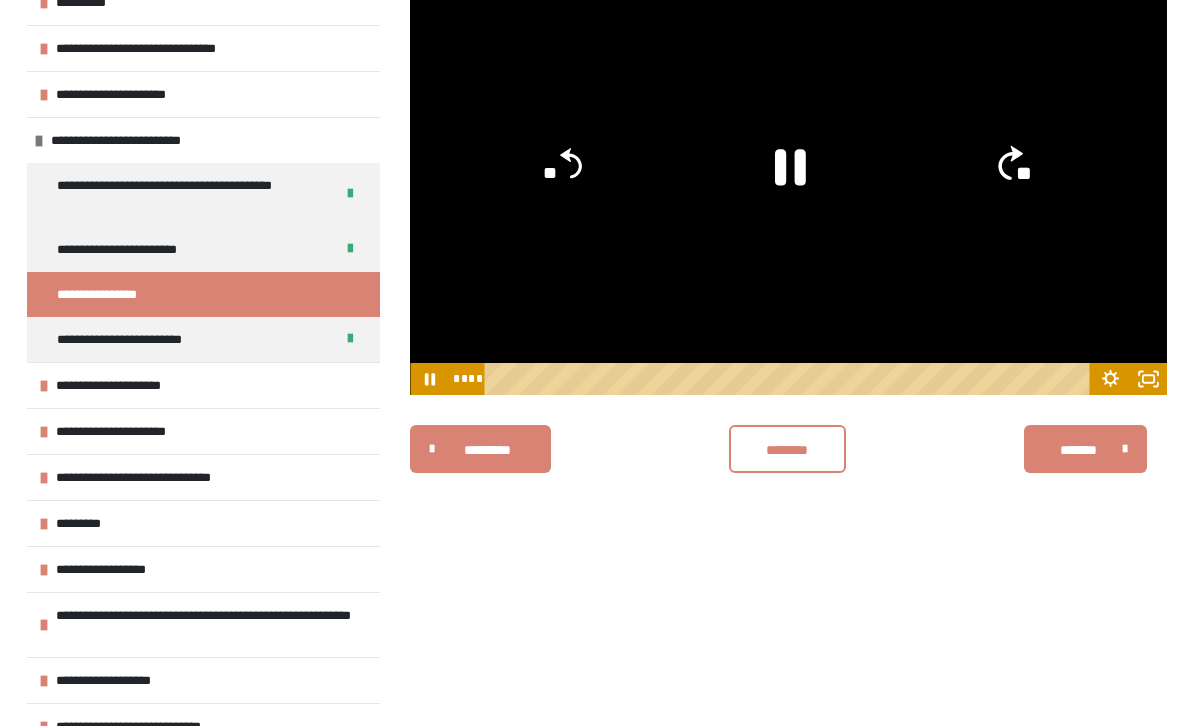 click on "**" 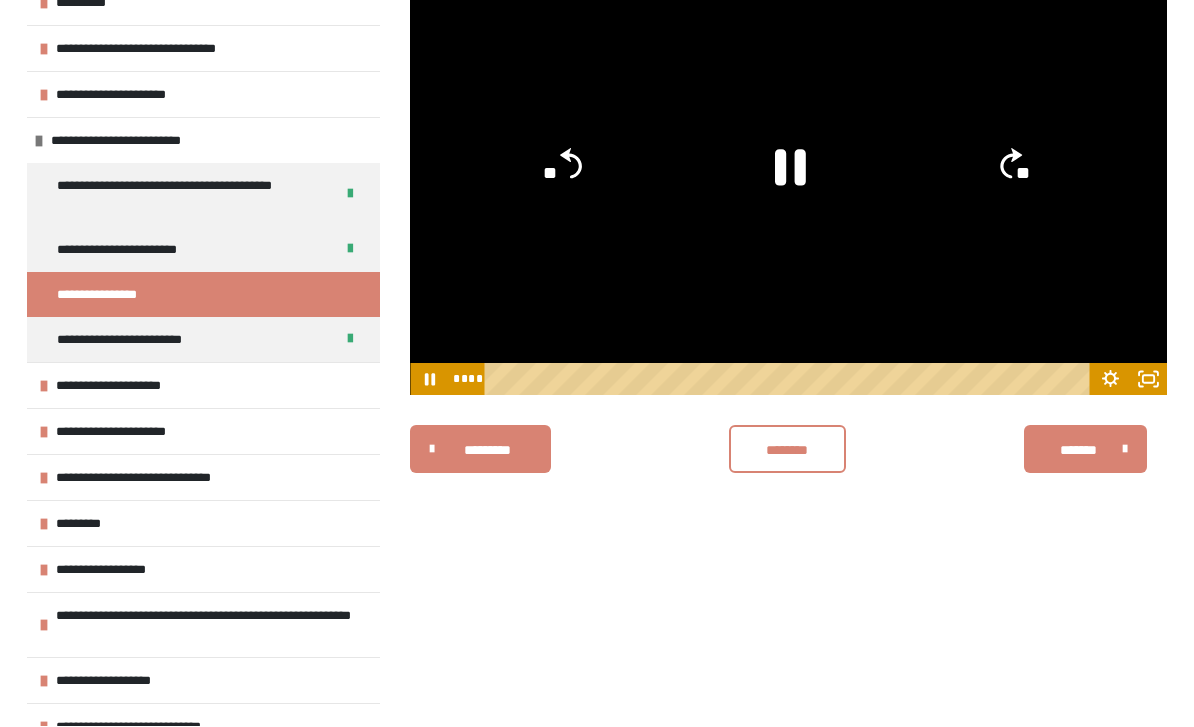 click on "**" 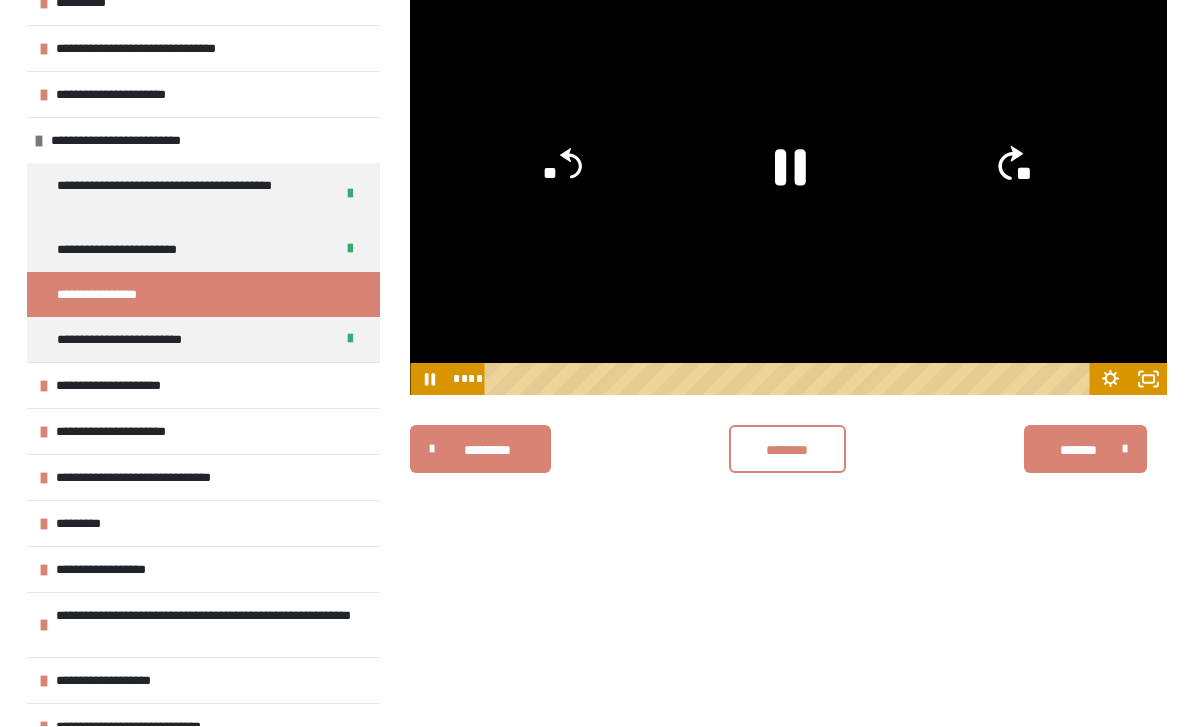 click on "**" 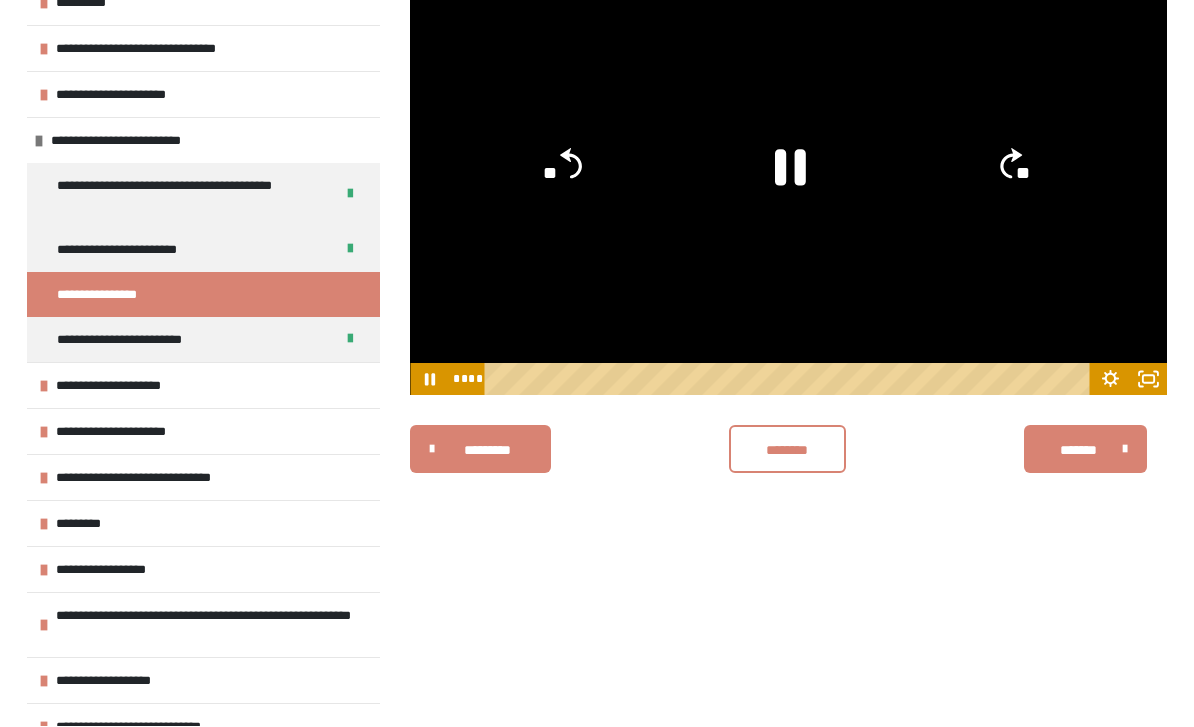 click on "**" 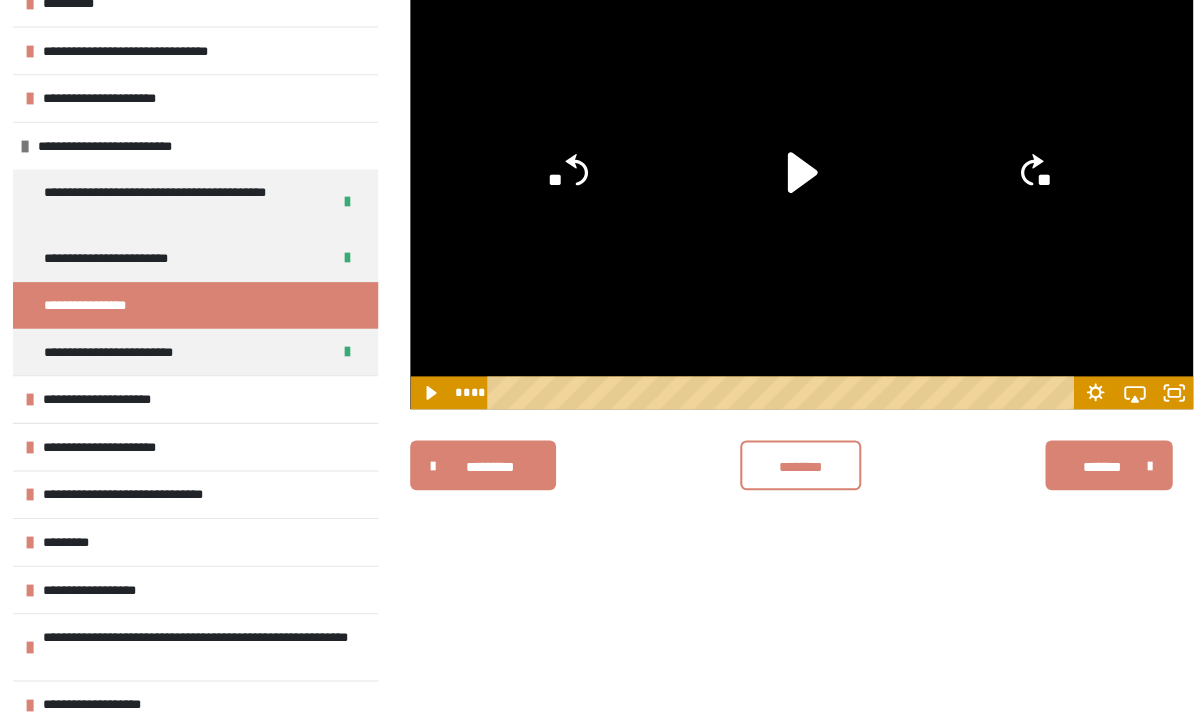 scroll, scrollTop: 389, scrollLeft: 0, axis: vertical 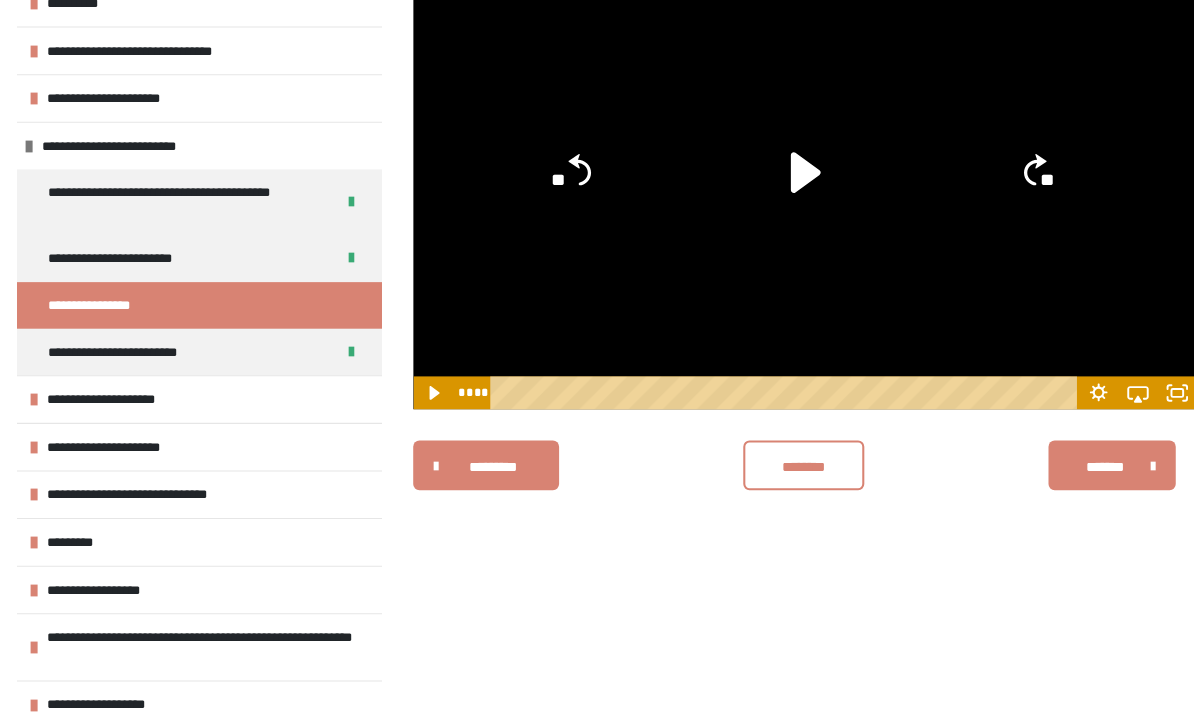 click 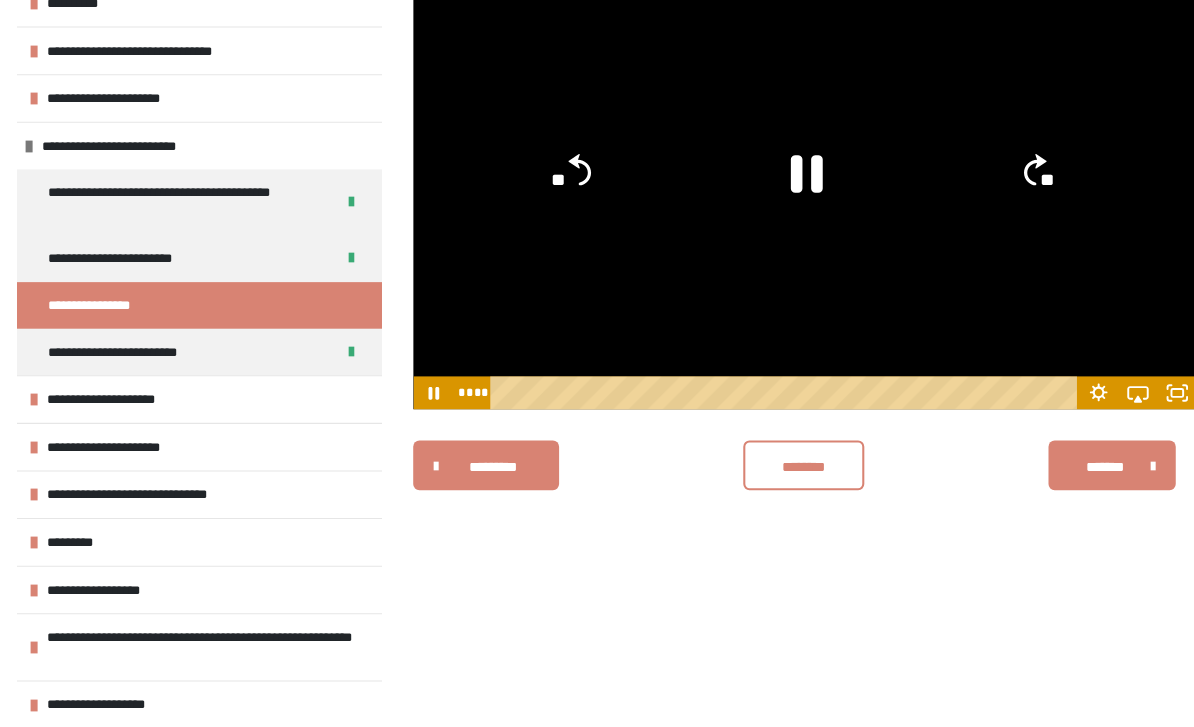 click 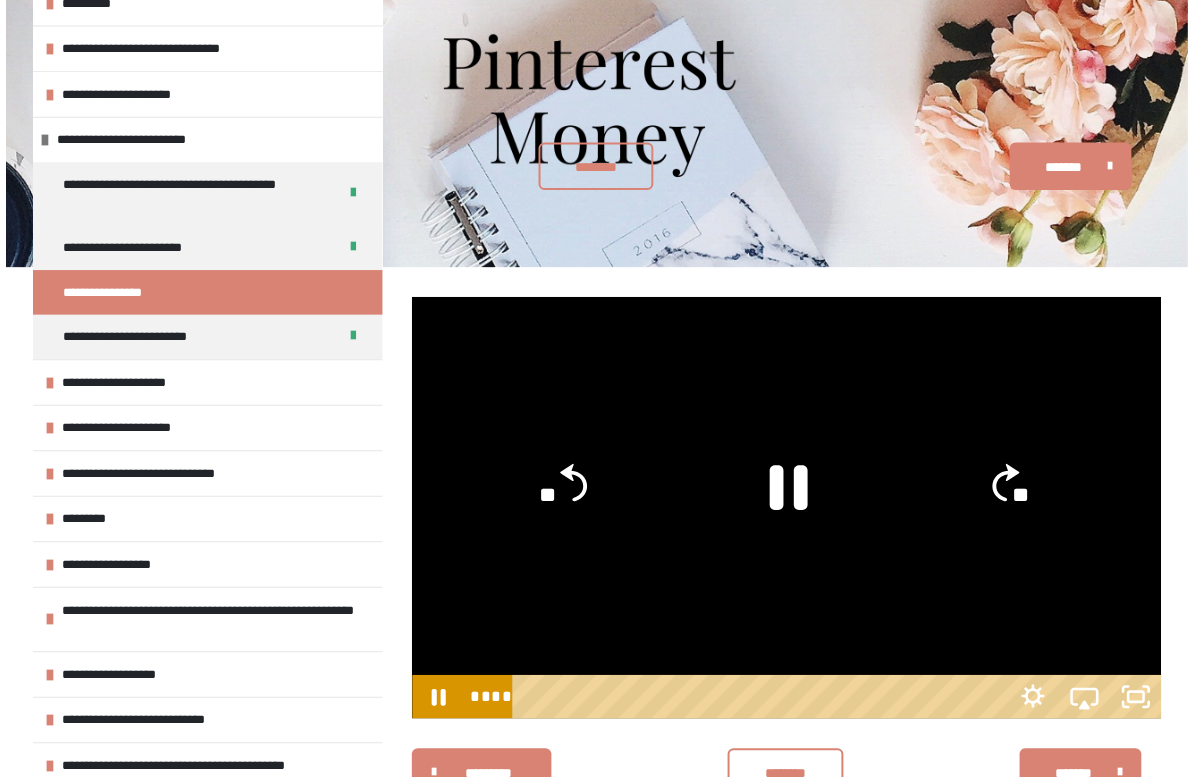 scroll, scrollTop: 24, scrollLeft: 0, axis: vertical 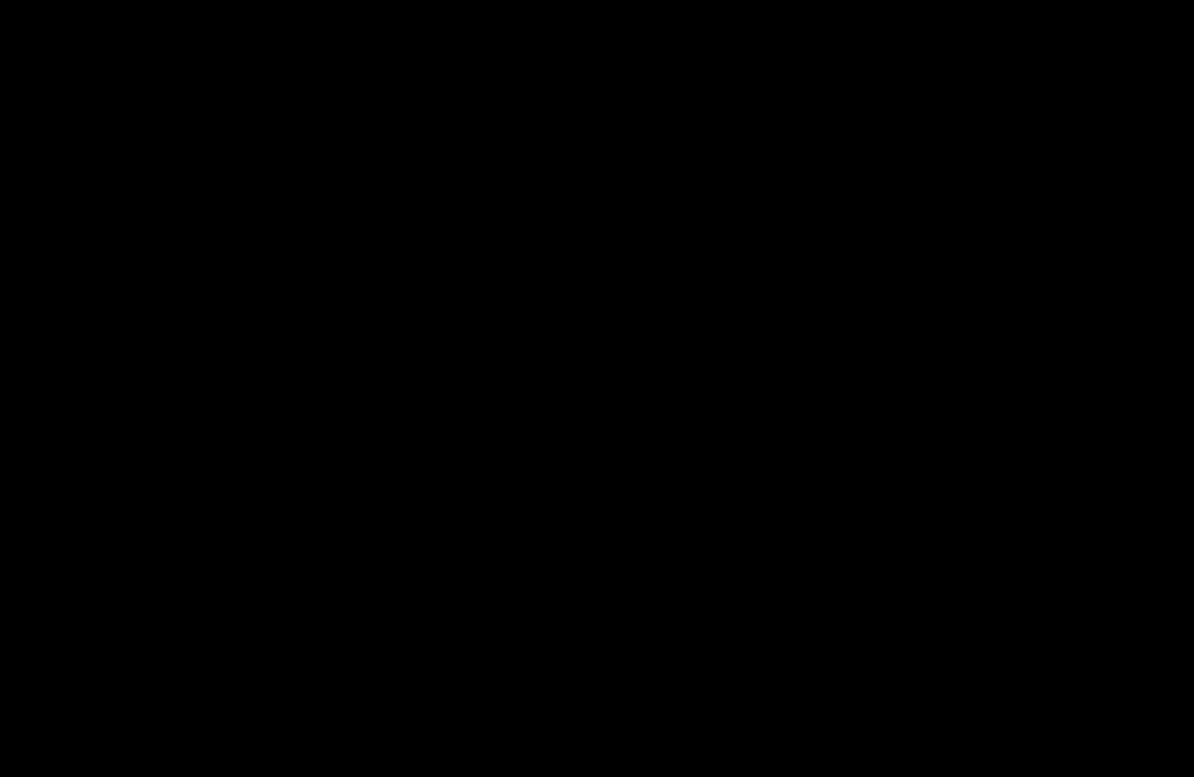 click at bounding box center [597, 388] 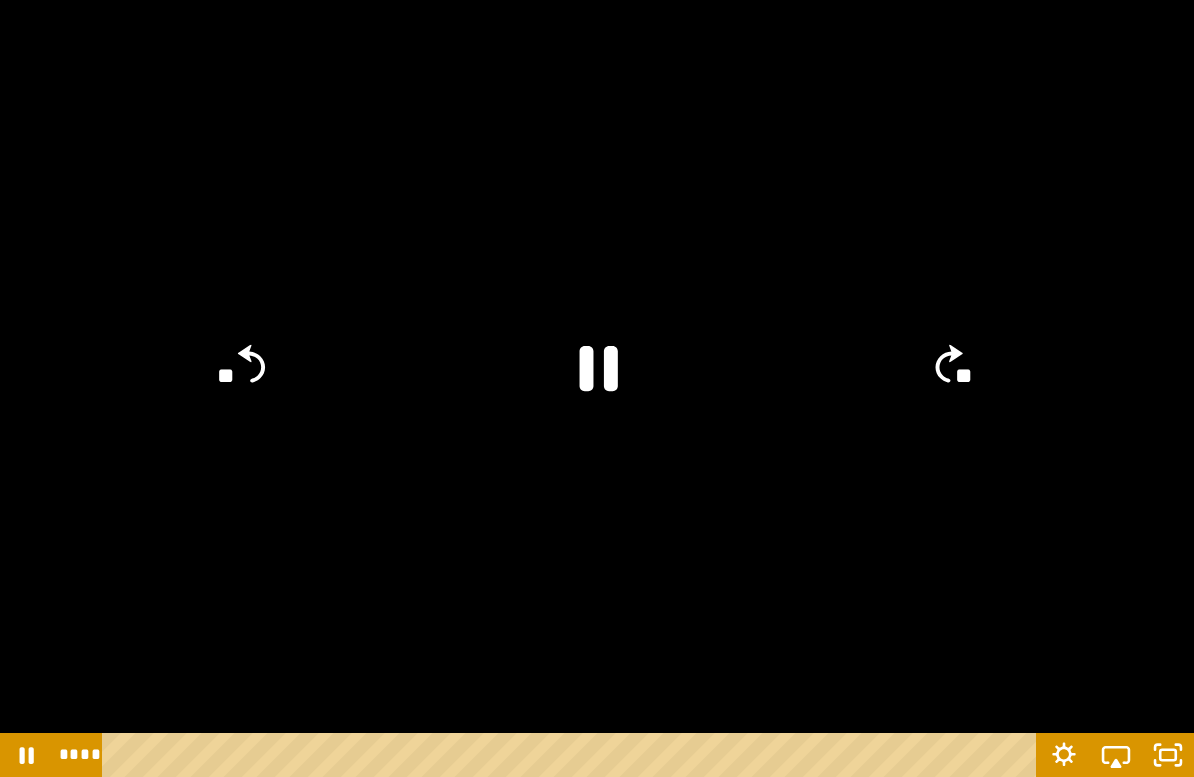 click 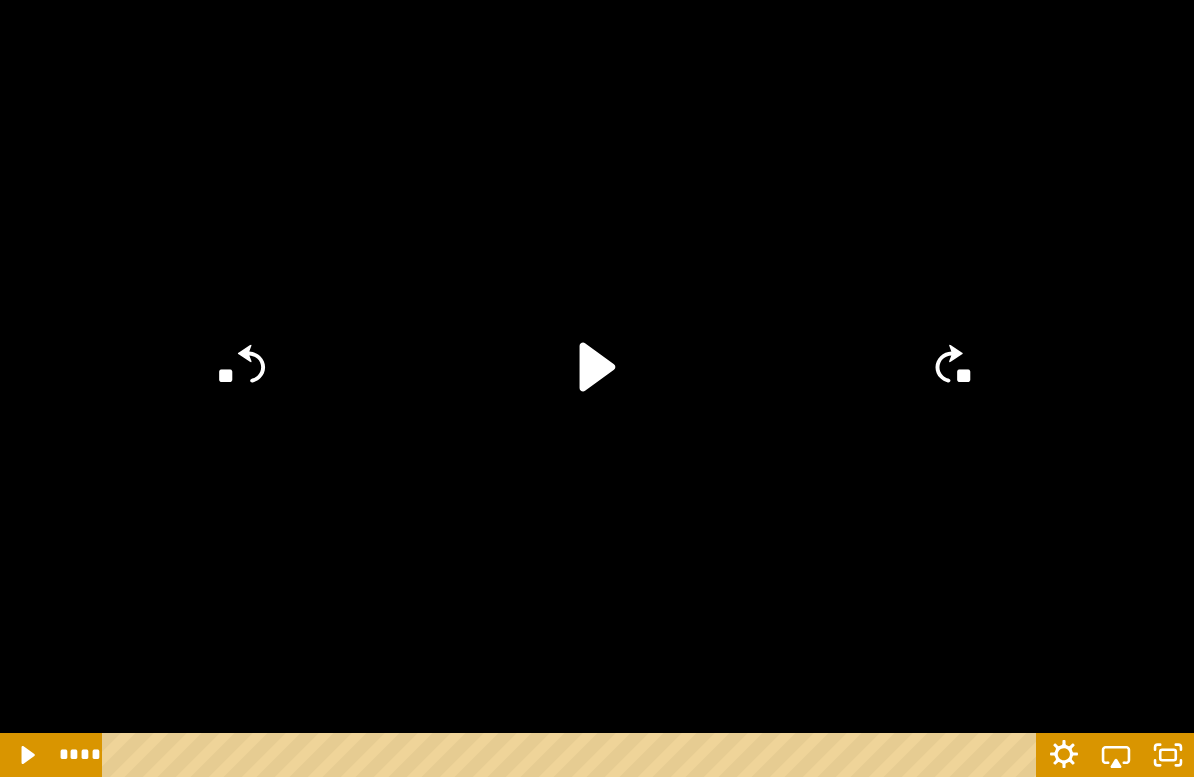 click 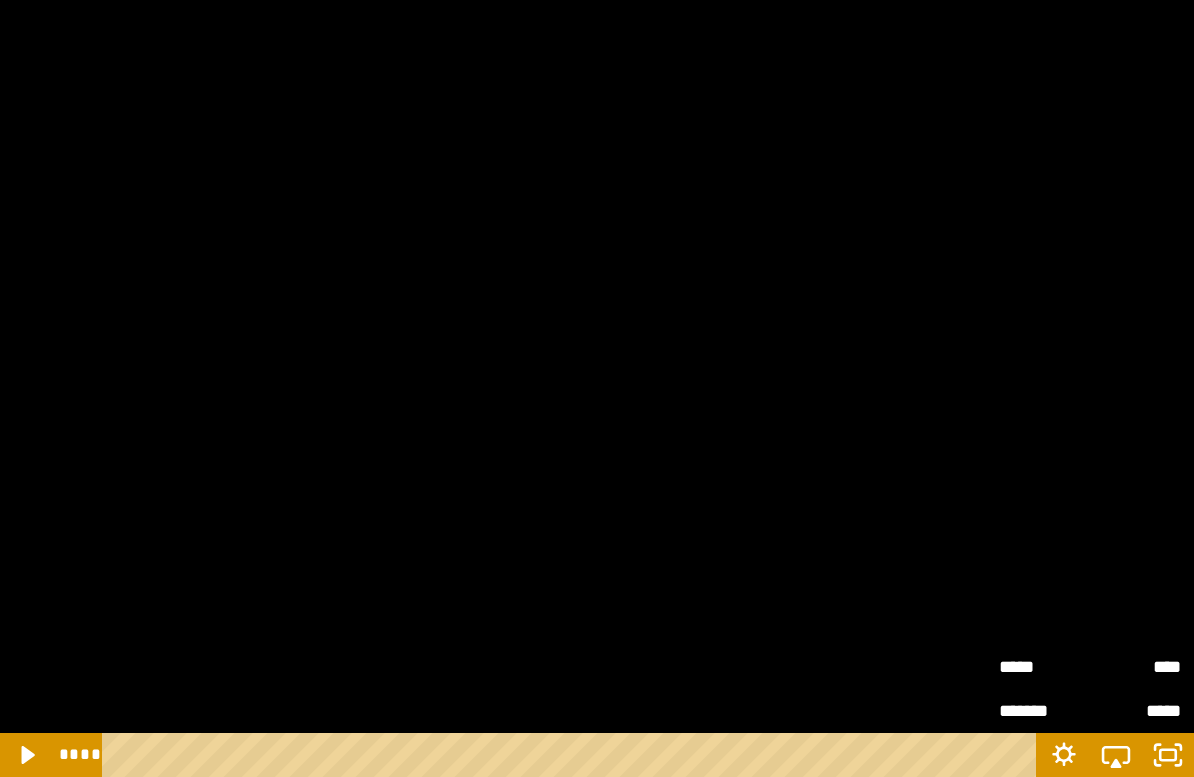 click on "*****" at bounding box center [1044, 667] 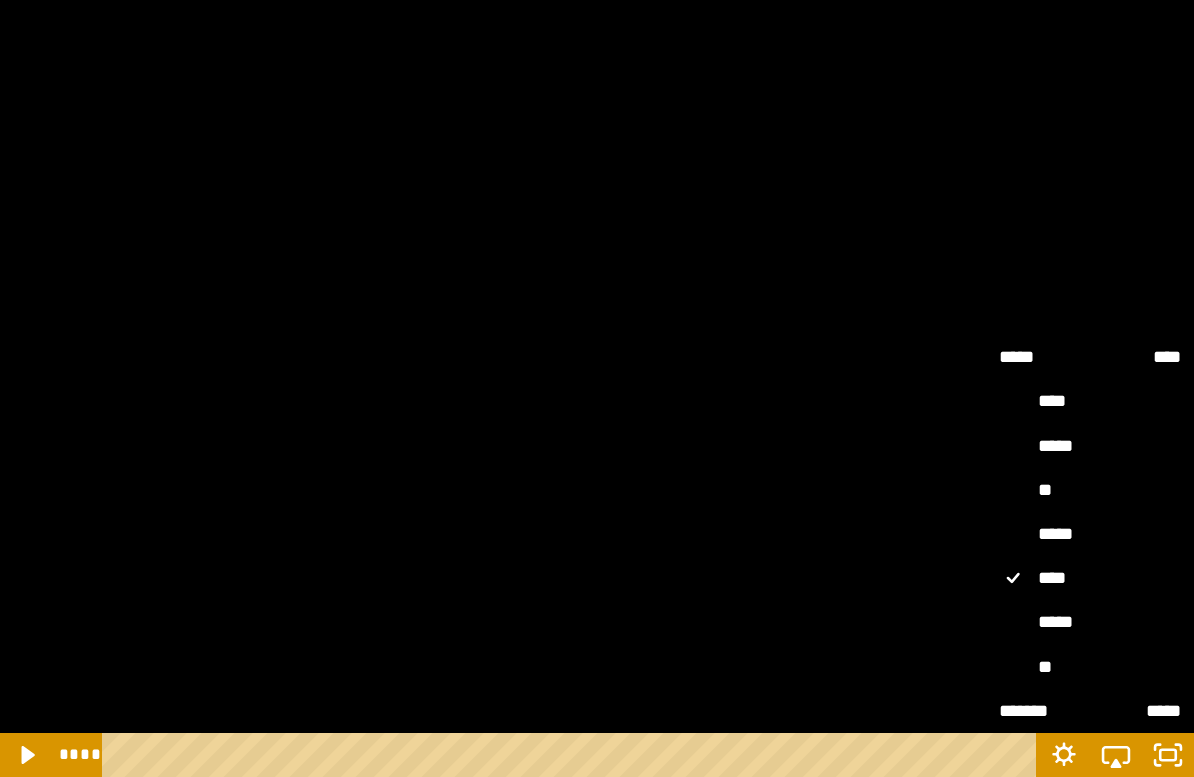 click on "**" at bounding box center (1090, 490) 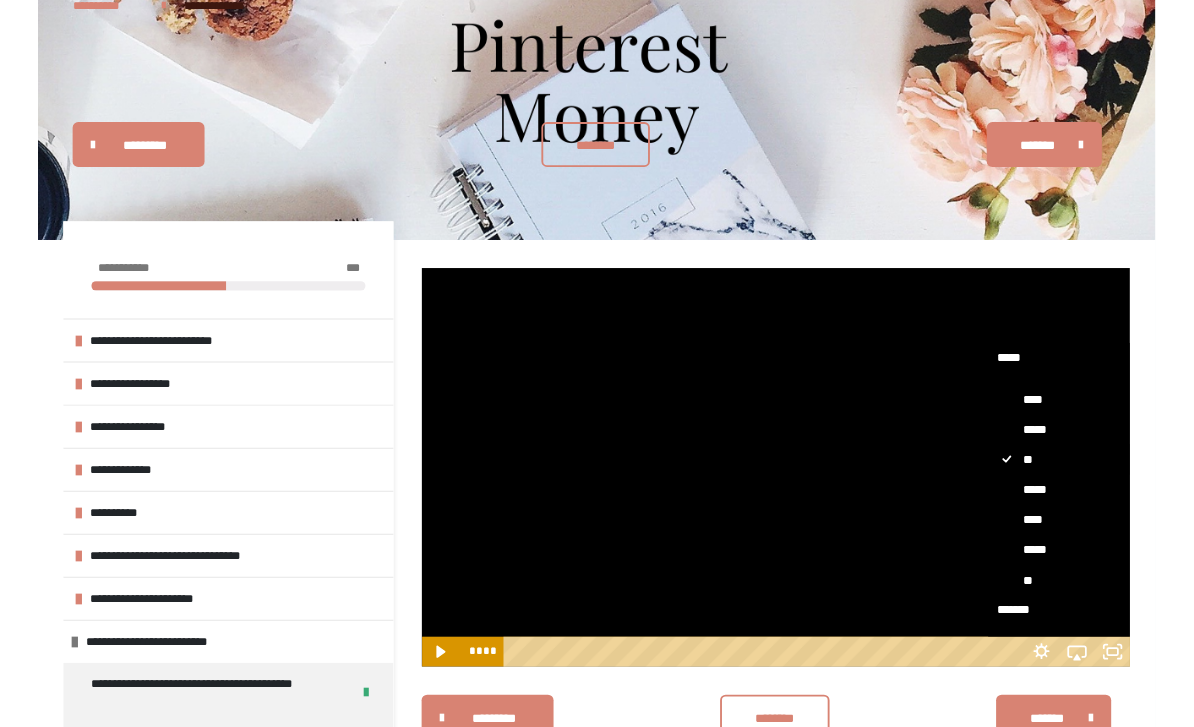 scroll, scrollTop: 390, scrollLeft: 0, axis: vertical 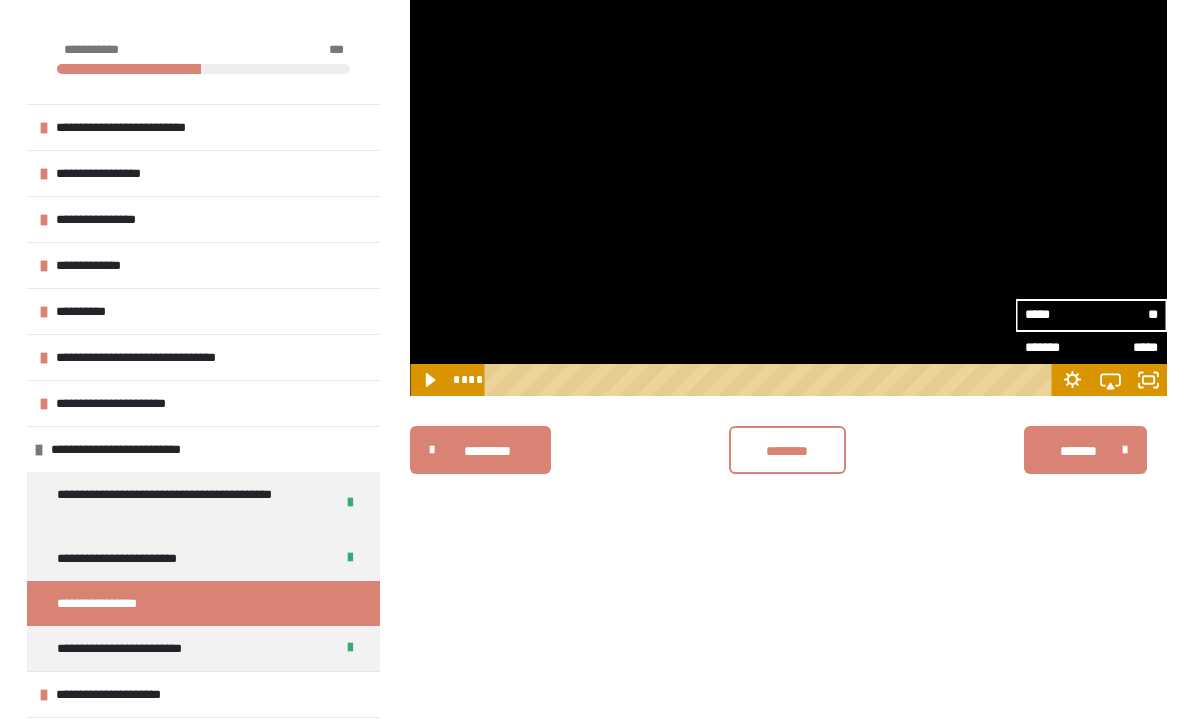 click at bounding box center (788, 183) 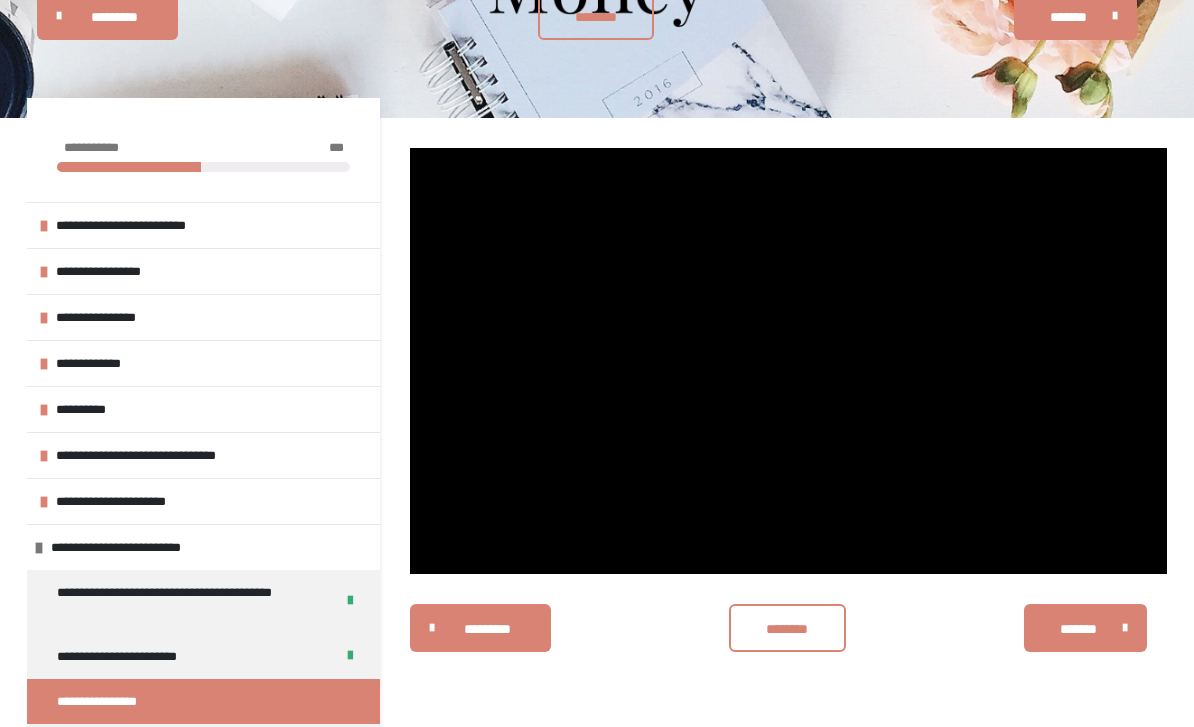scroll, scrollTop: 157, scrollLeft: 0, axis: vertical 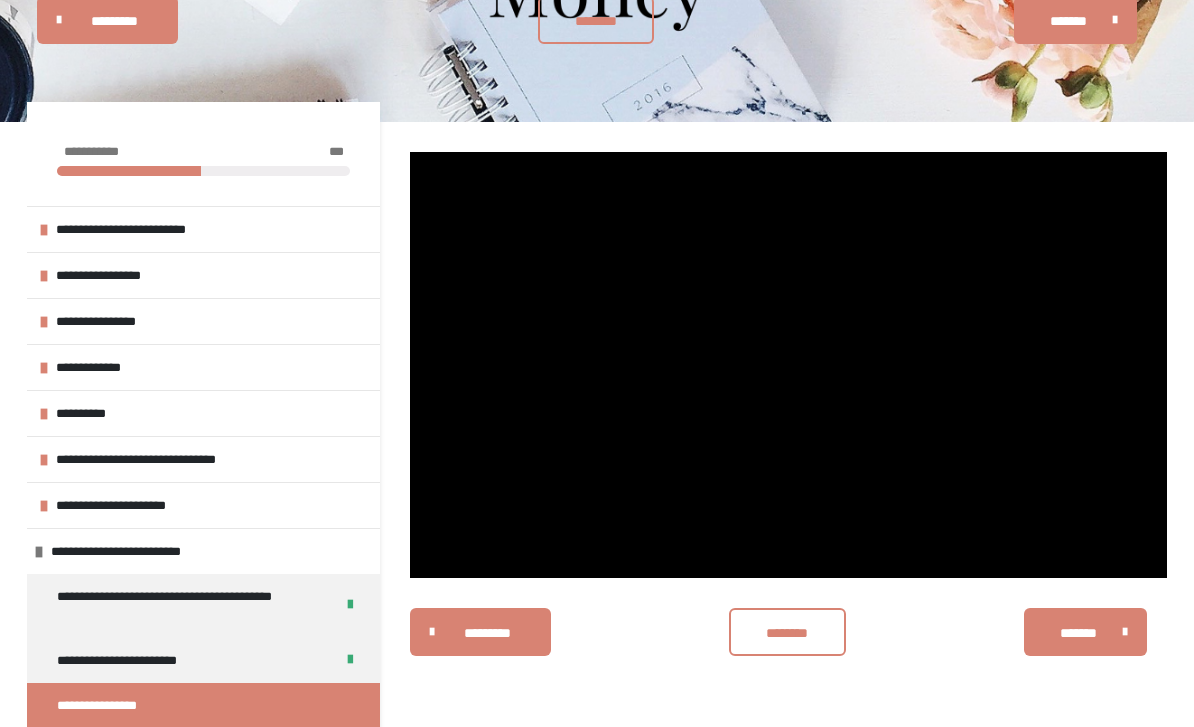 click at bounding box center [788, 366] 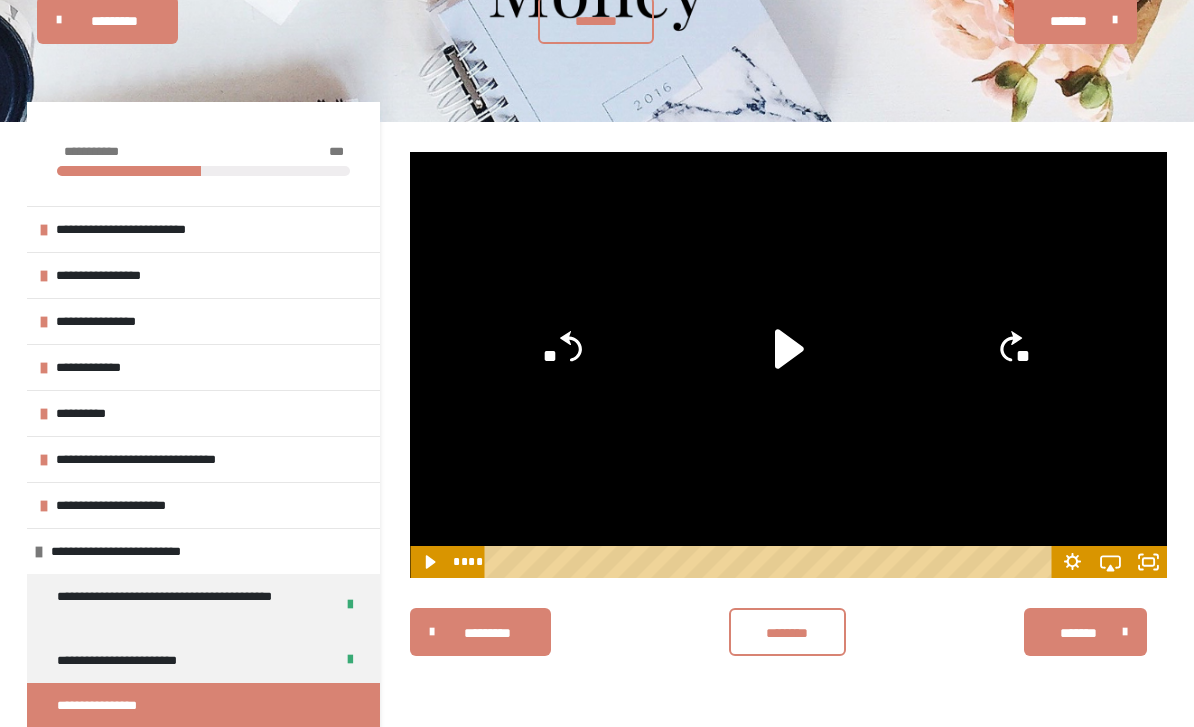 click on "**" 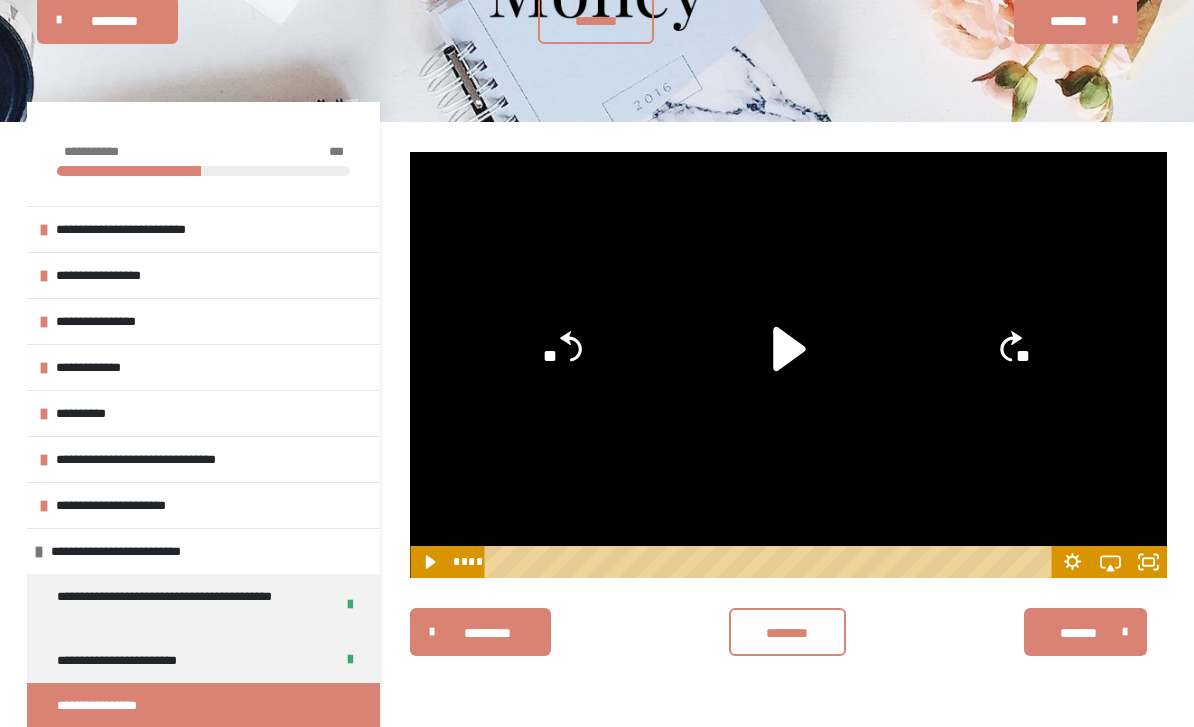 click 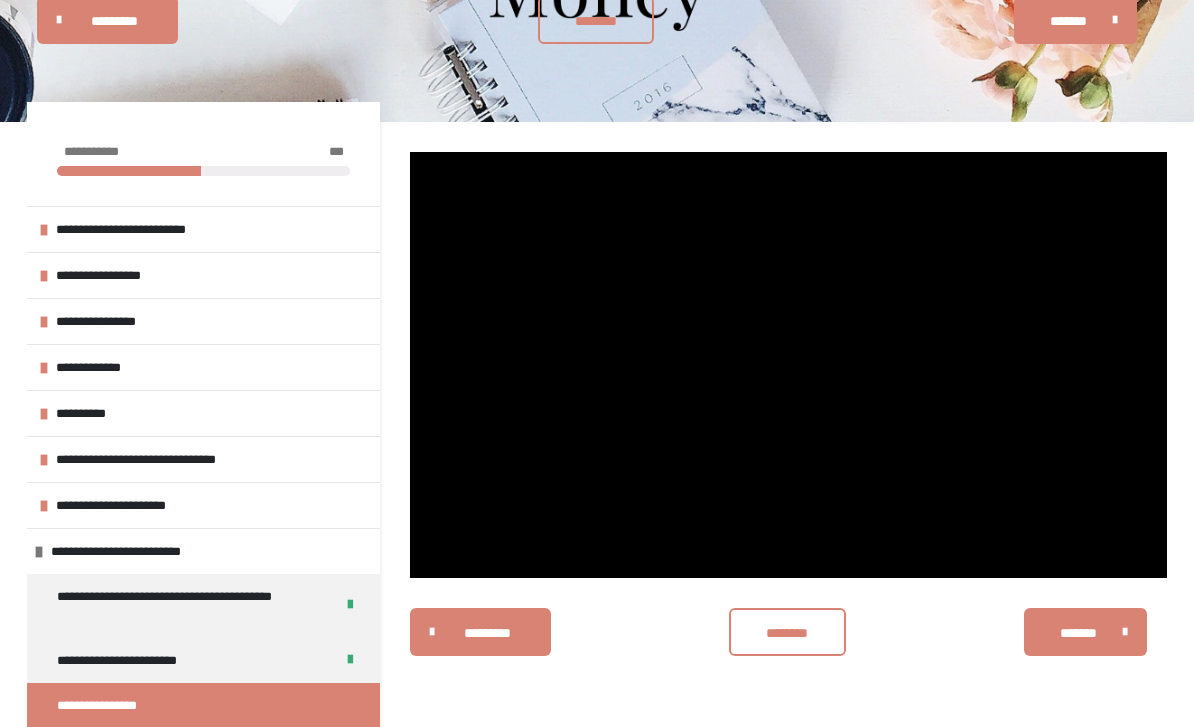 click 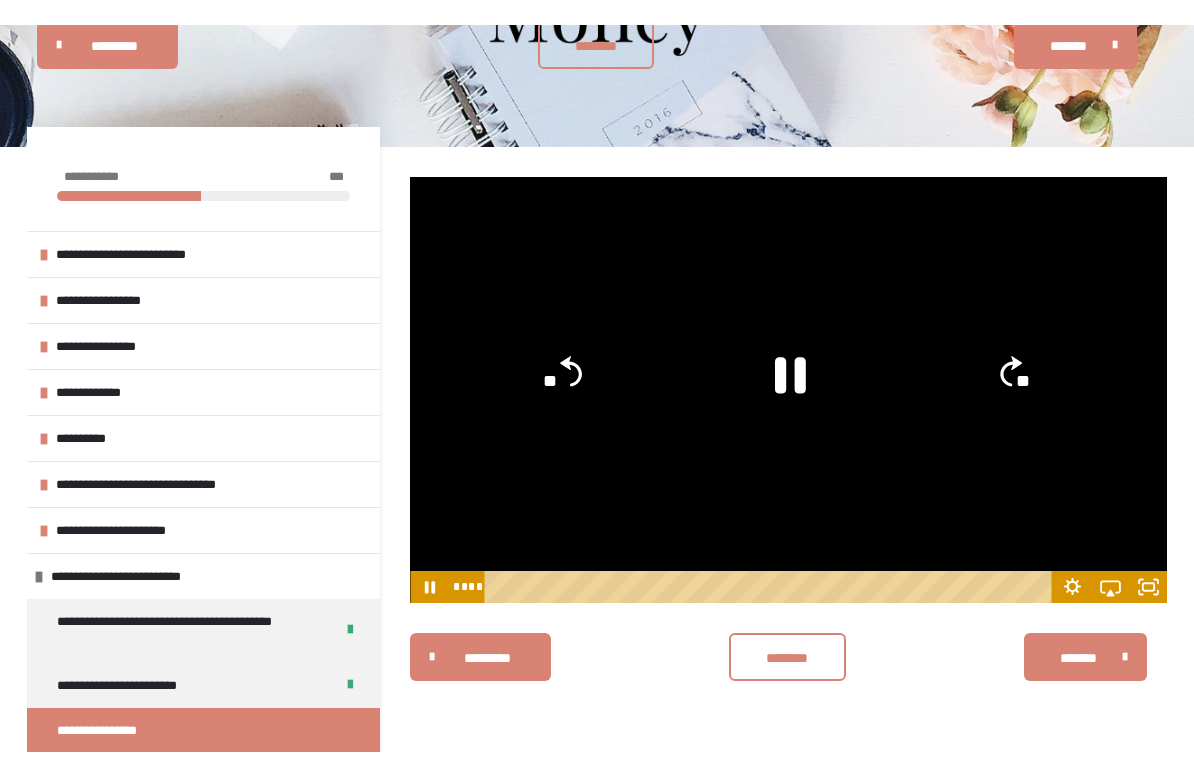 scroll, scrollTop: 24, scrollLeft: 0, axis: vertical 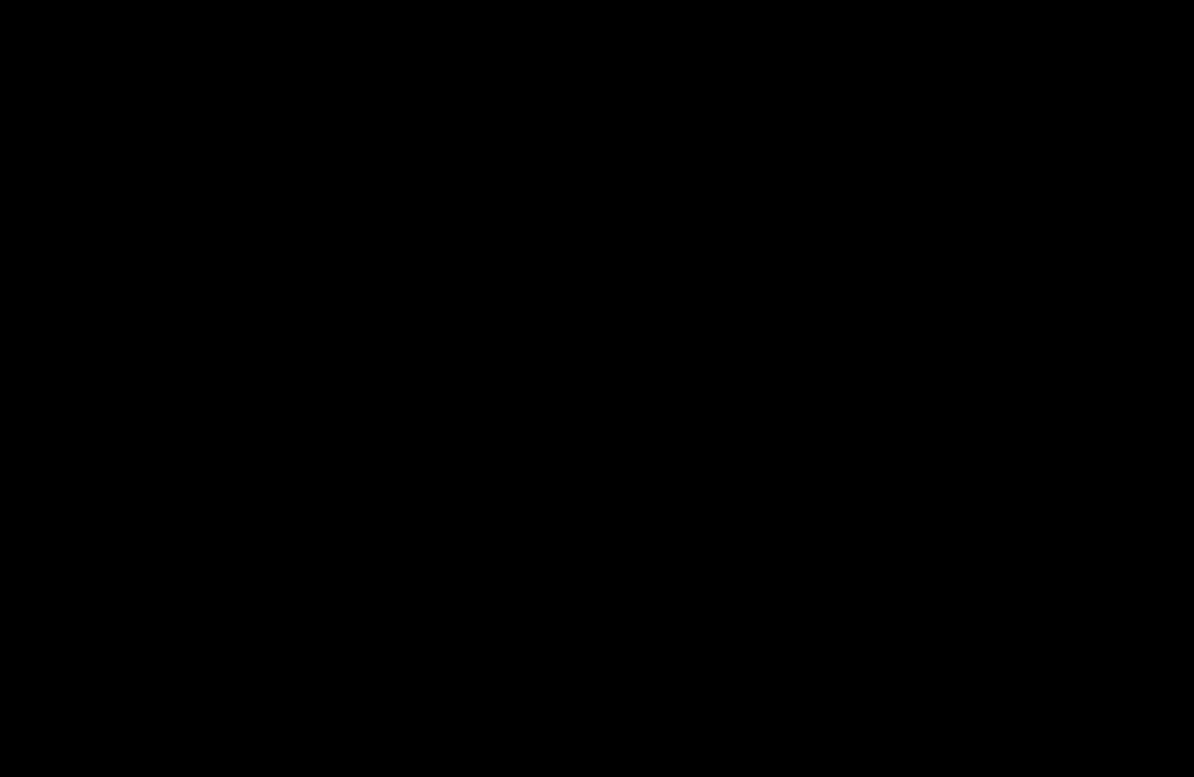 click at bounding box center (597, 388) 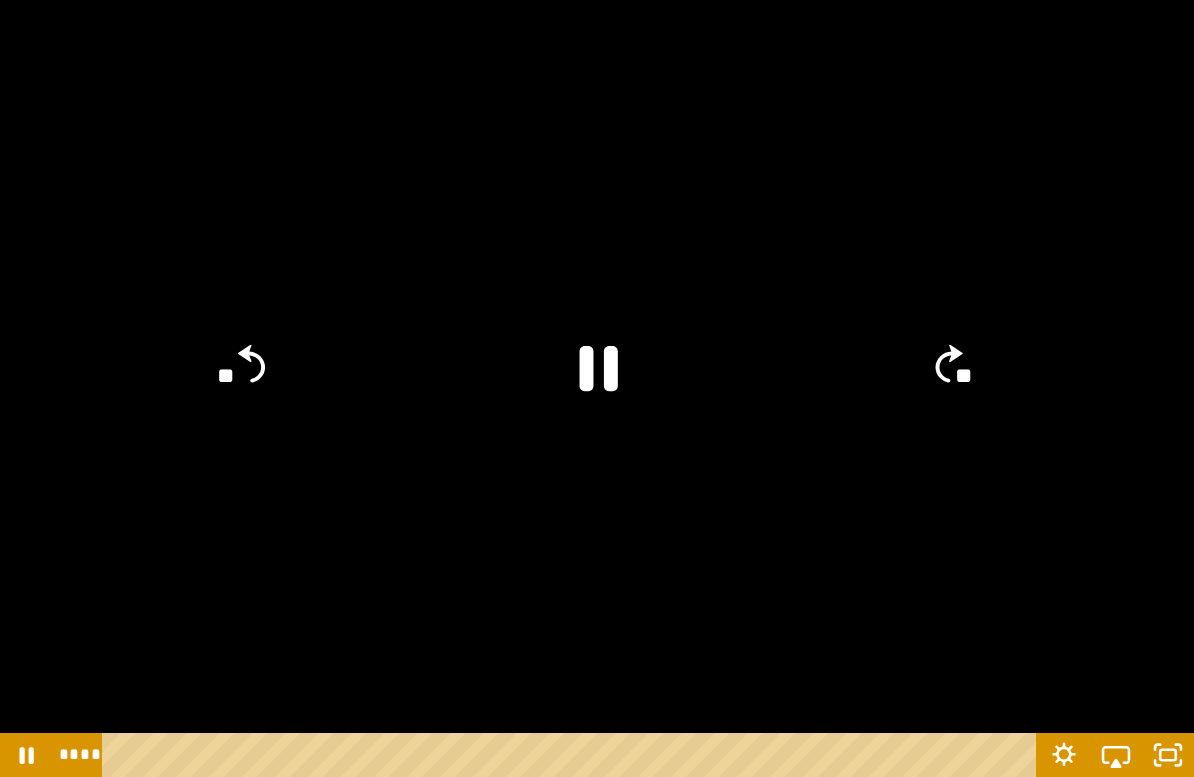 click 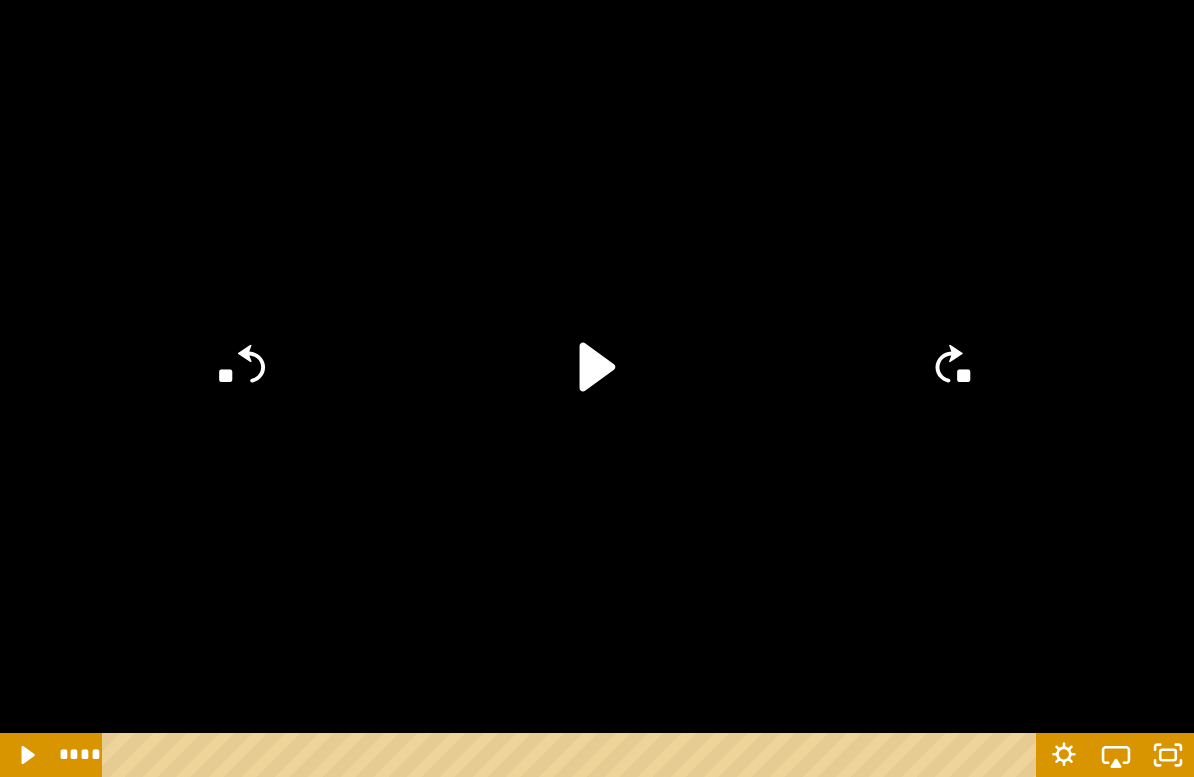 click on "**" 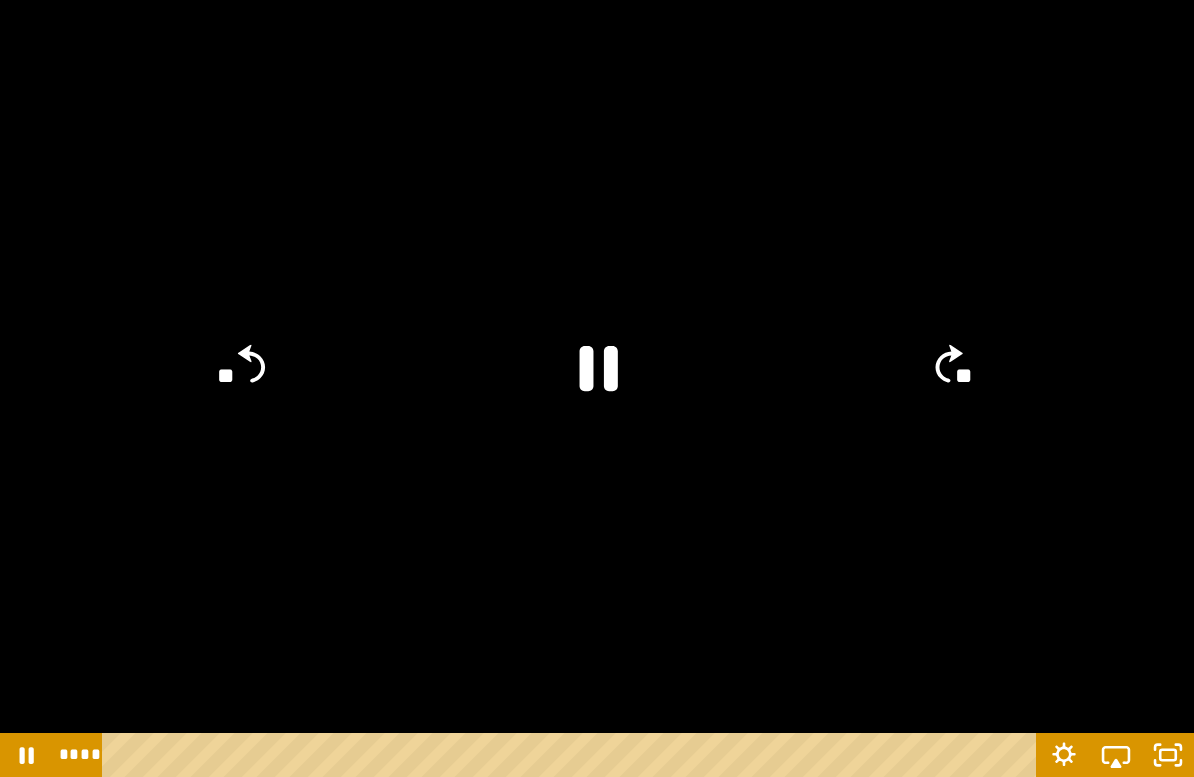 click at bounding box center (597, 388) 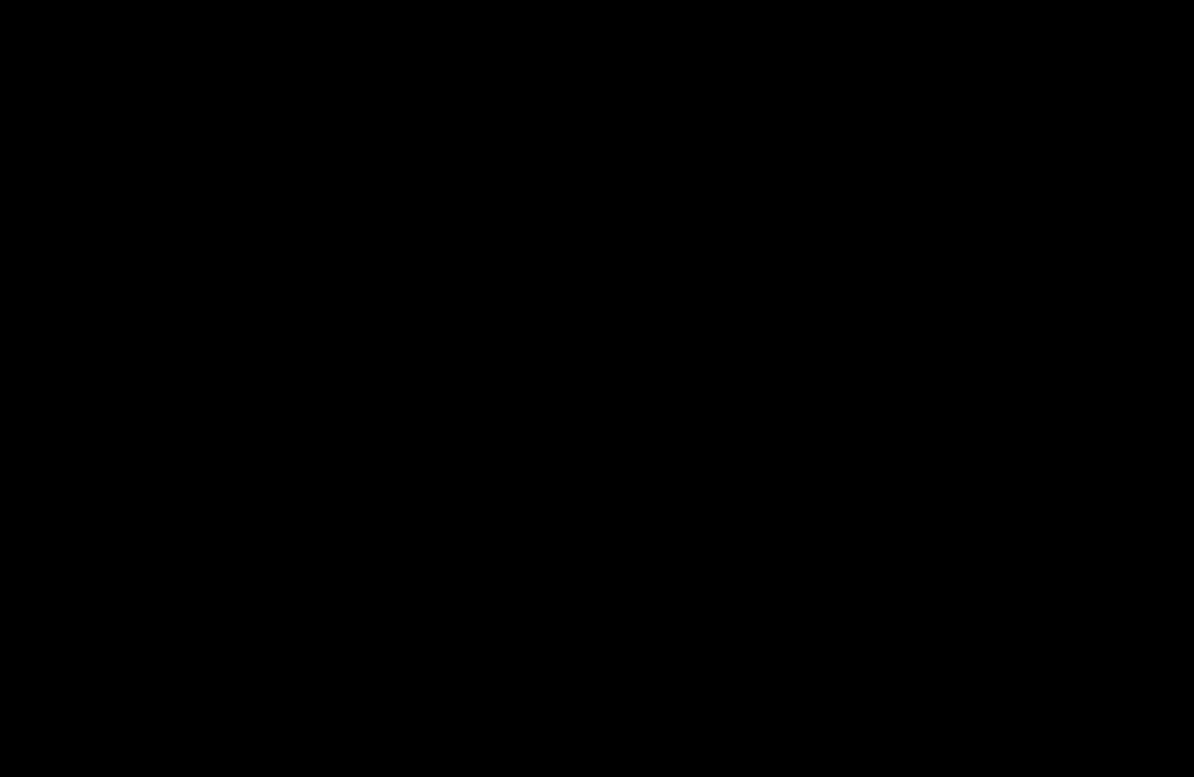 click at bounding box center [597, 388] 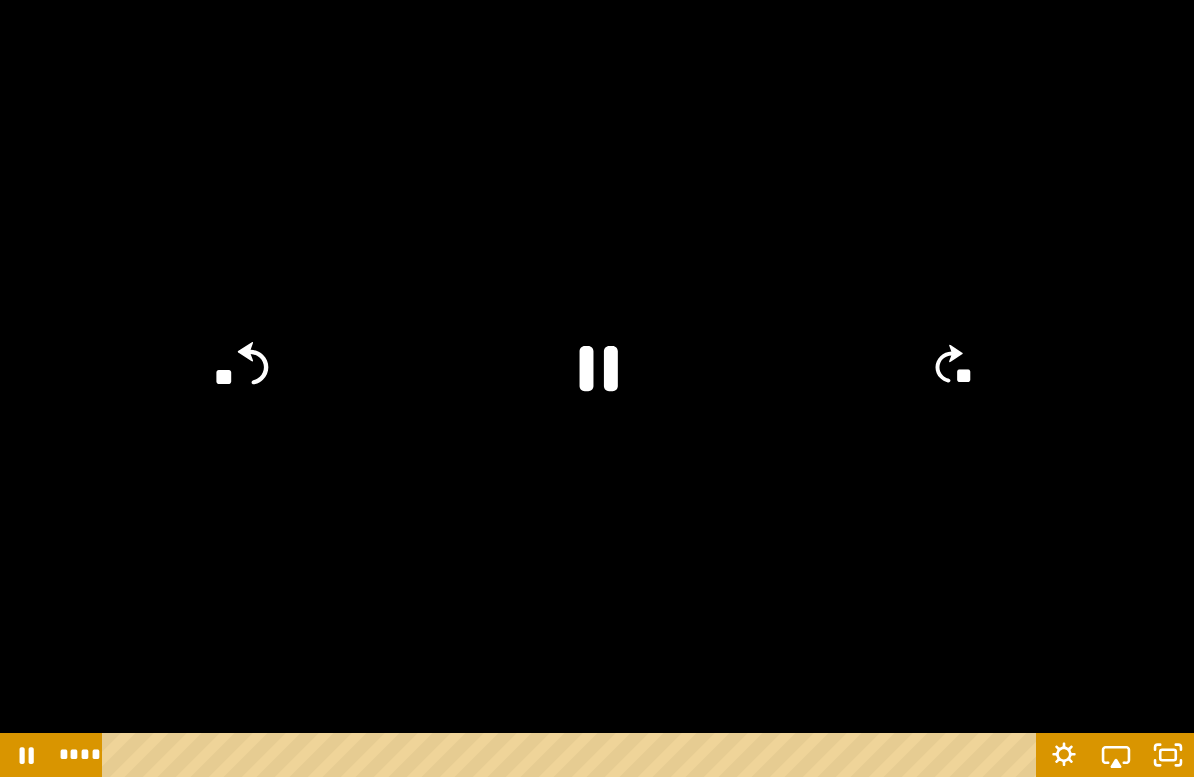 click on "**" 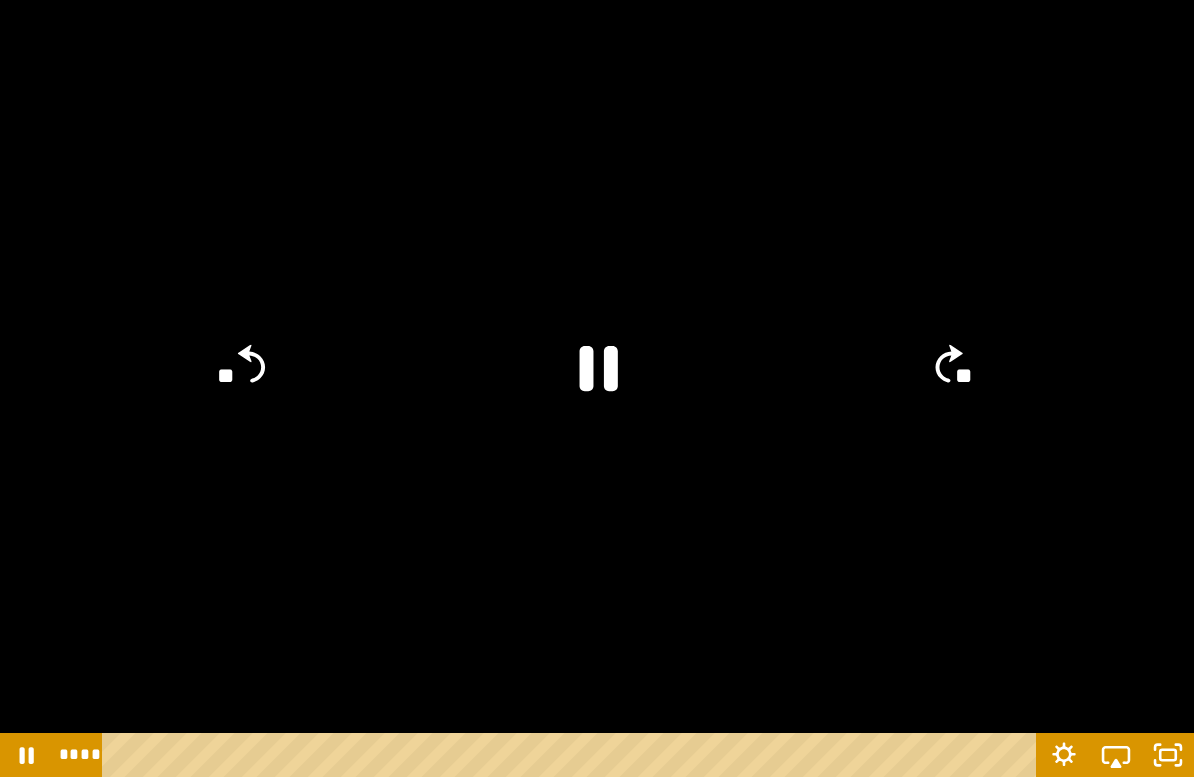 click on "**" 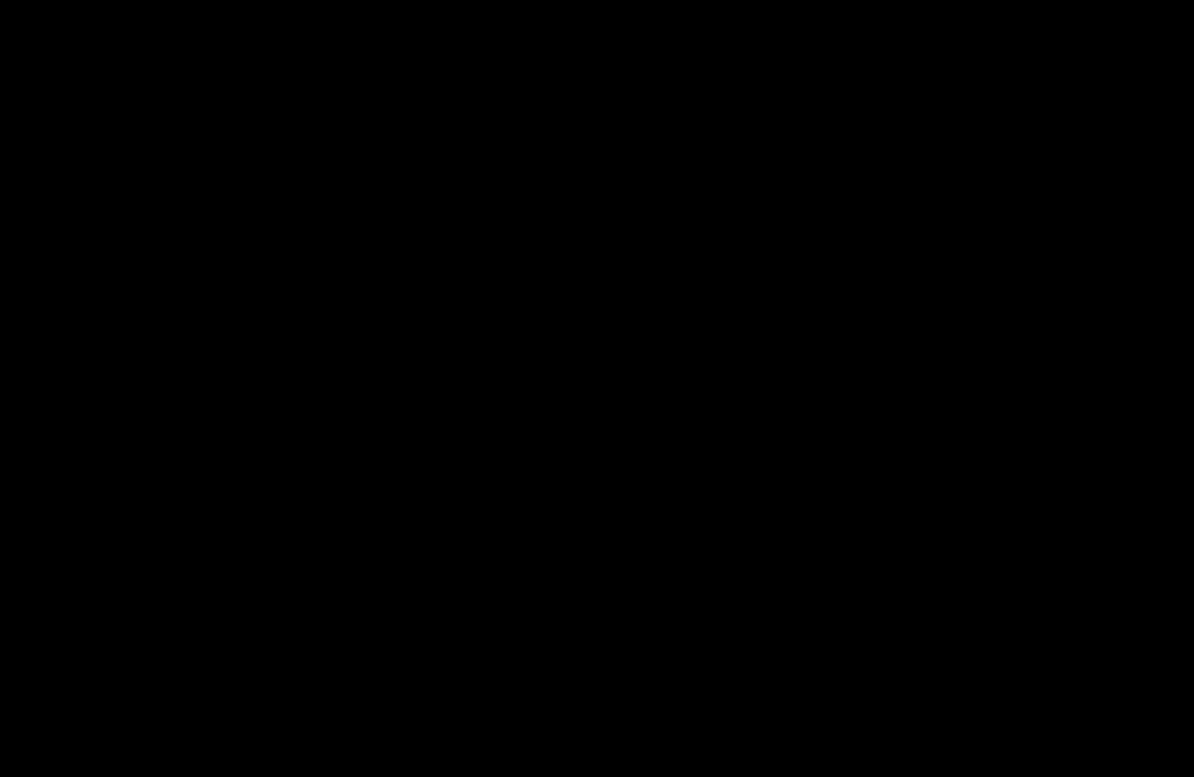 click at bounding box center (597, 388) 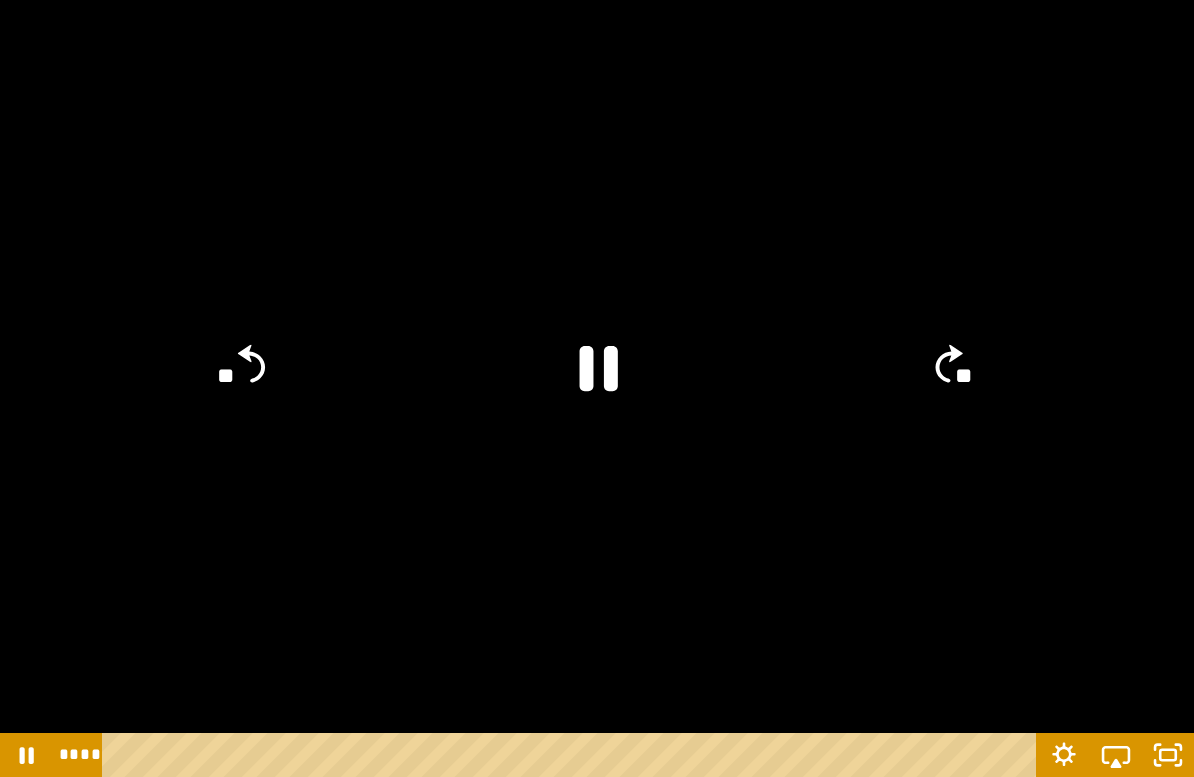 click on "**" 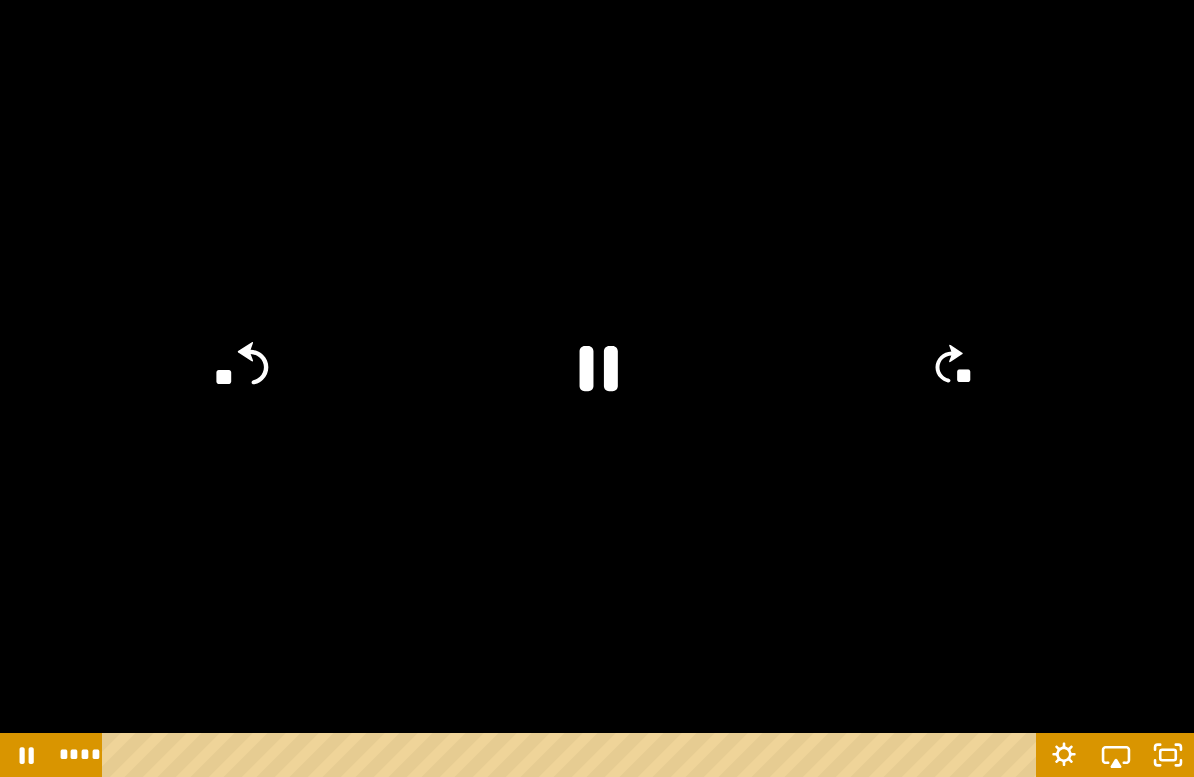 click on "**" 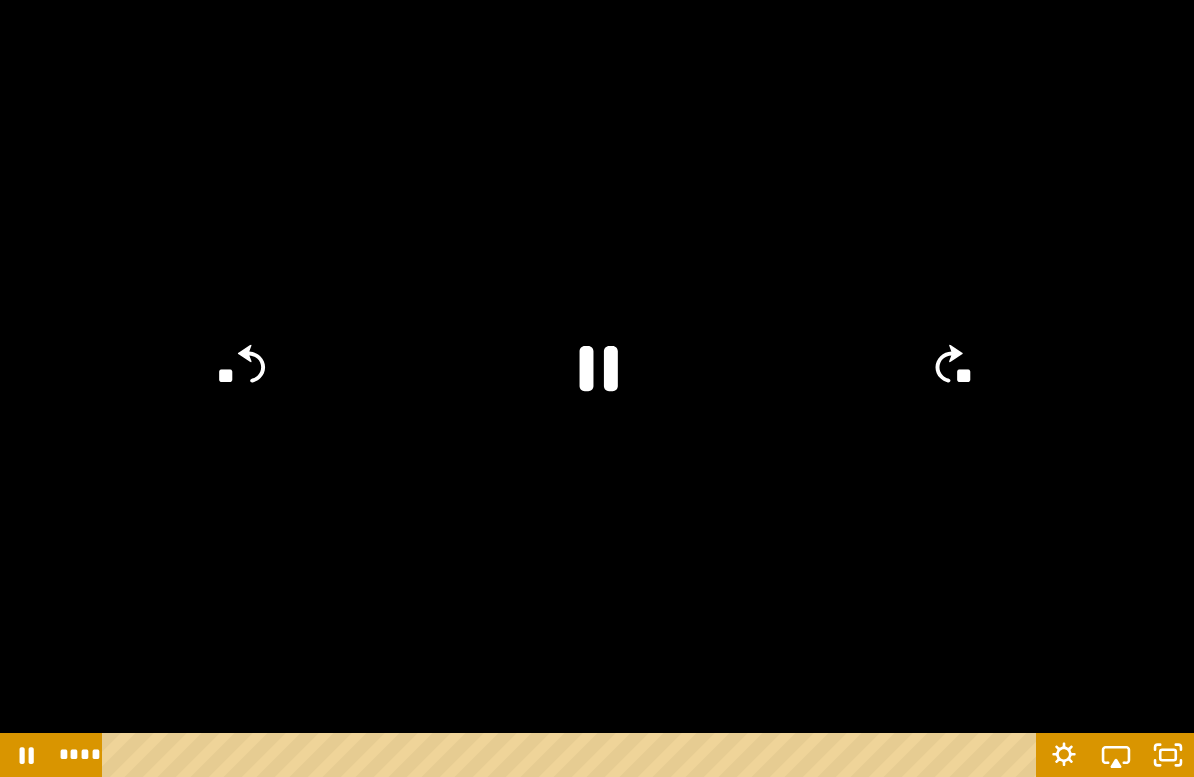 click on "**" 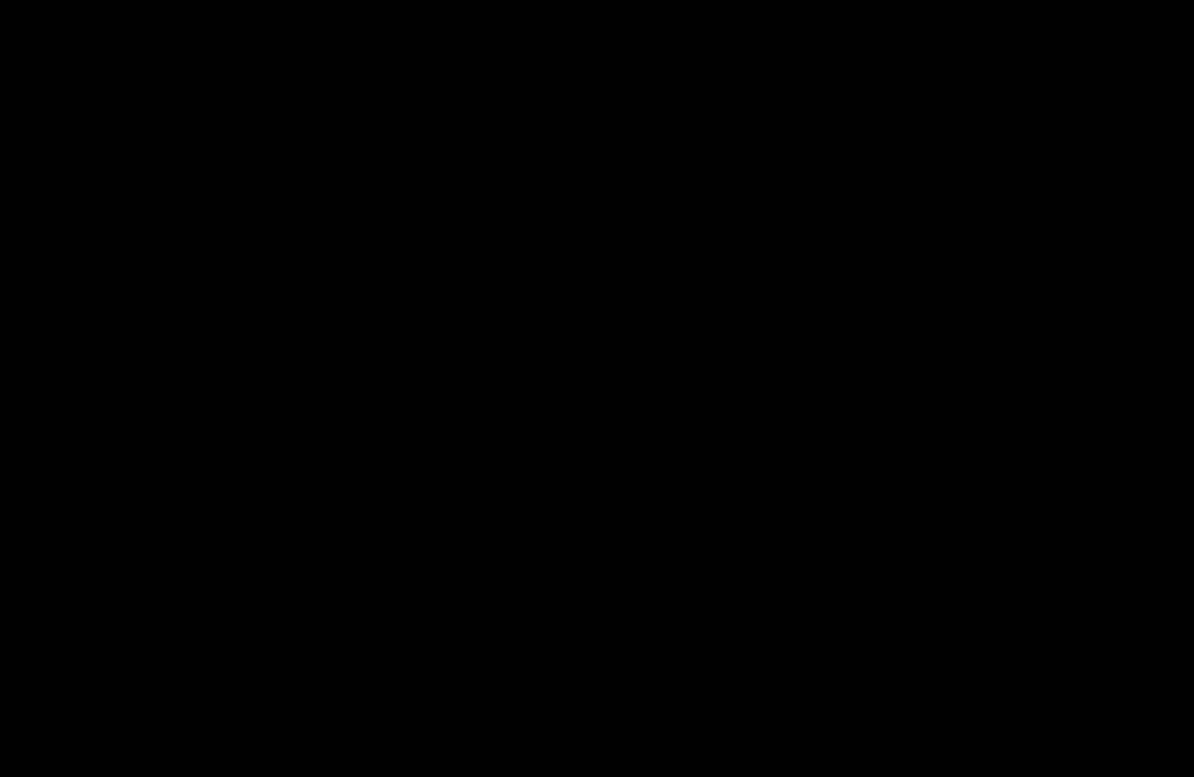 click at bounding box center [597, 388] 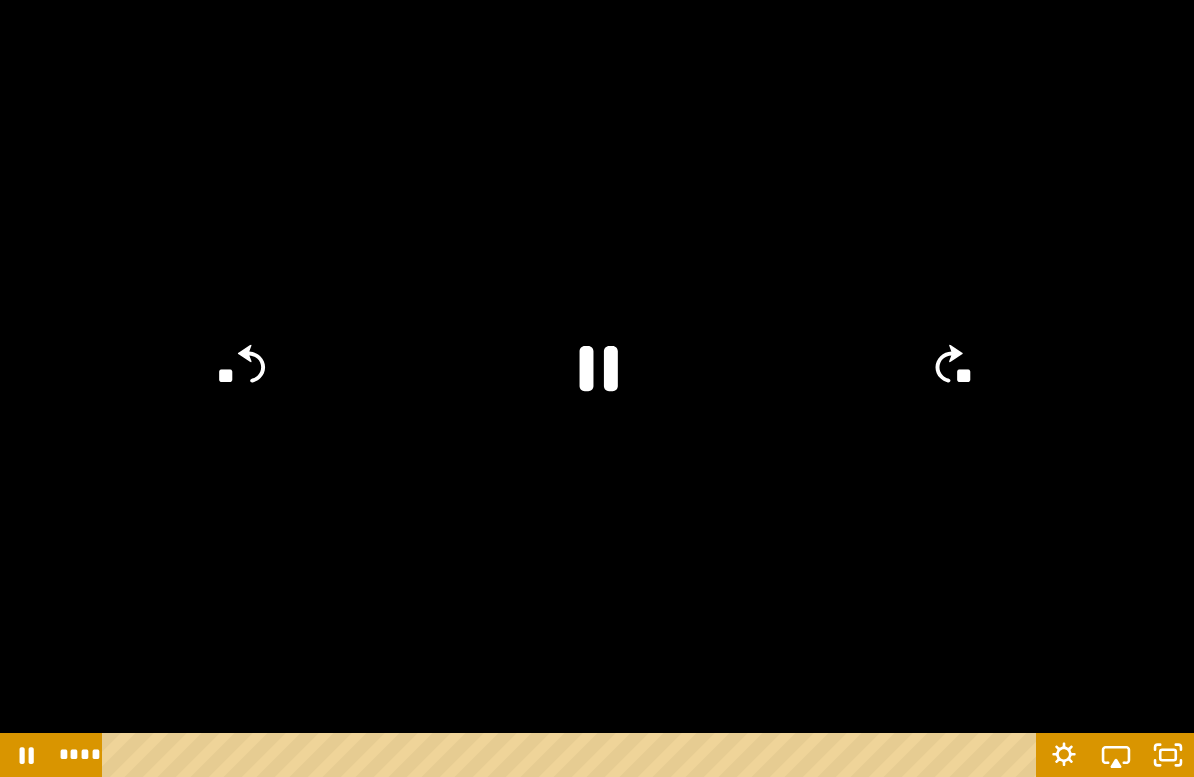 click on "**" 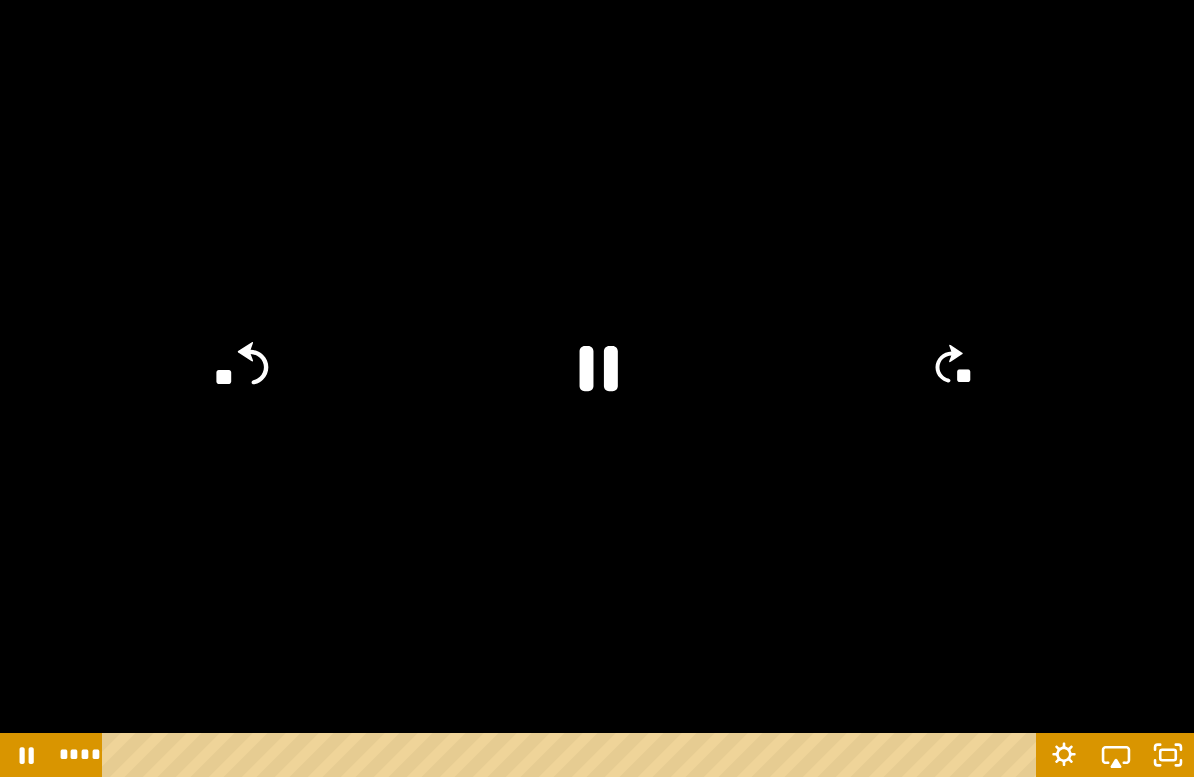 click on "**" 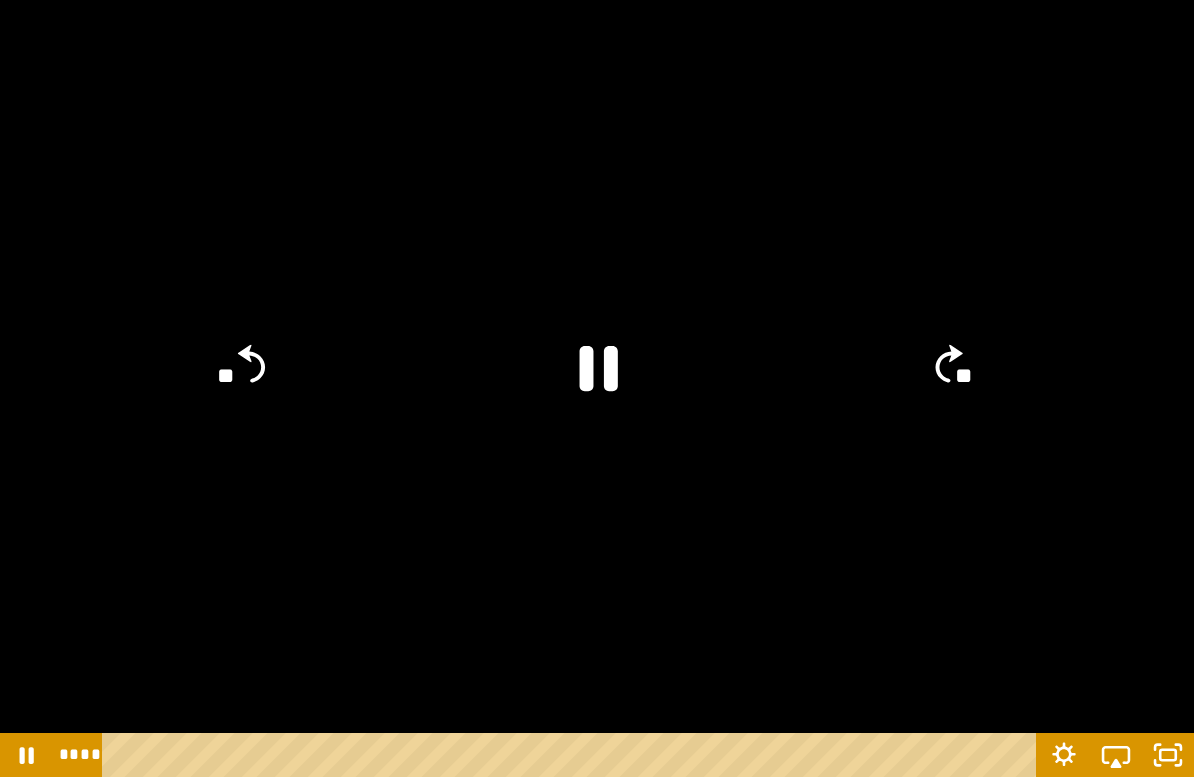 click on "**" 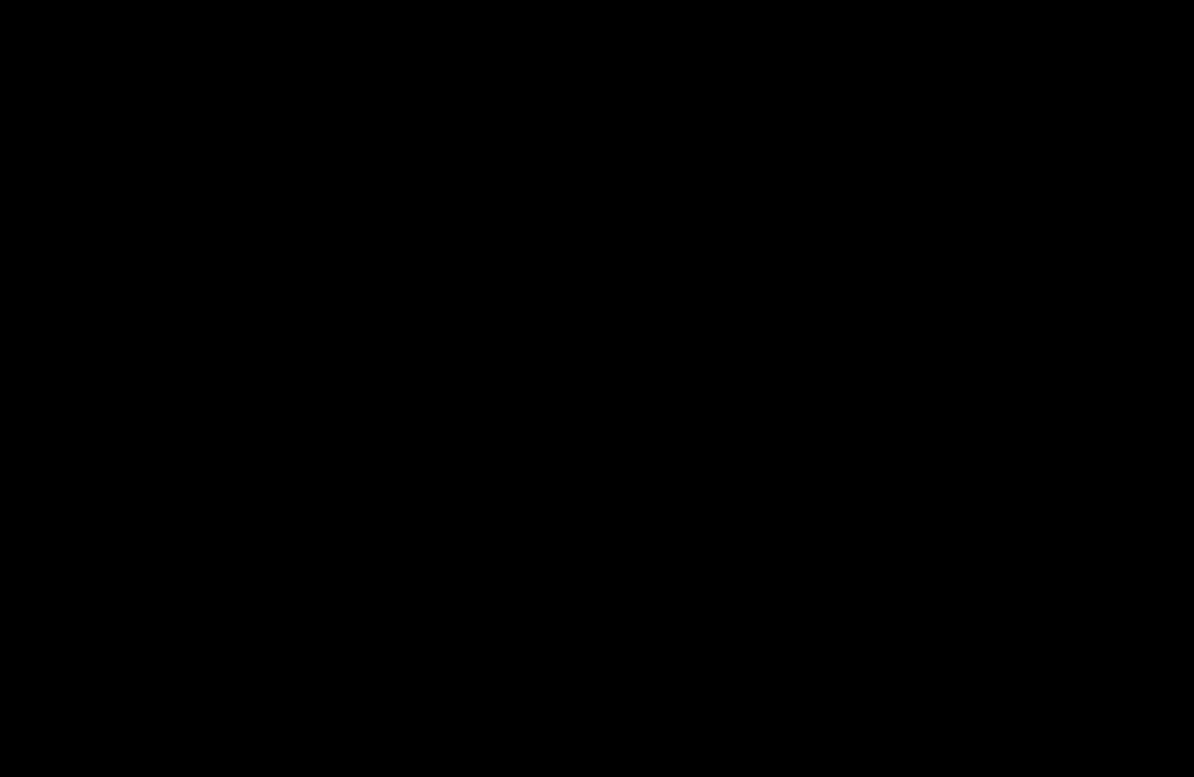 click at bounding box center (597, 388) 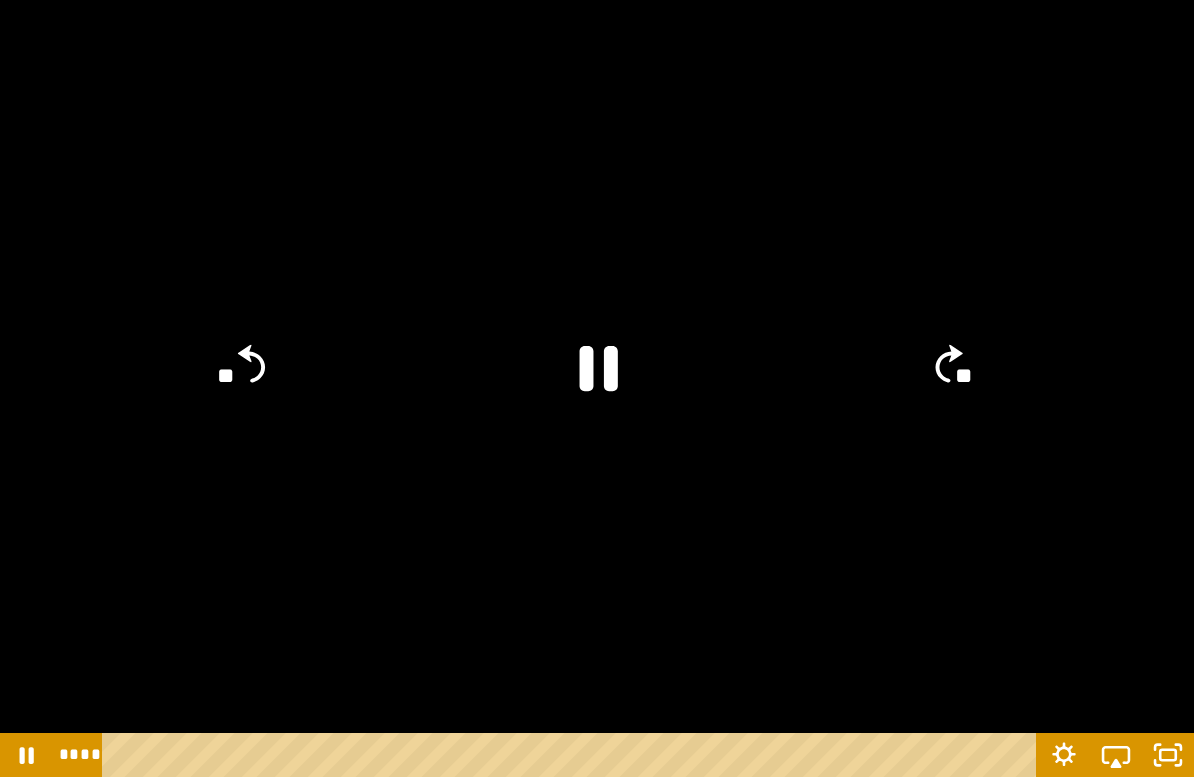 click on "**" 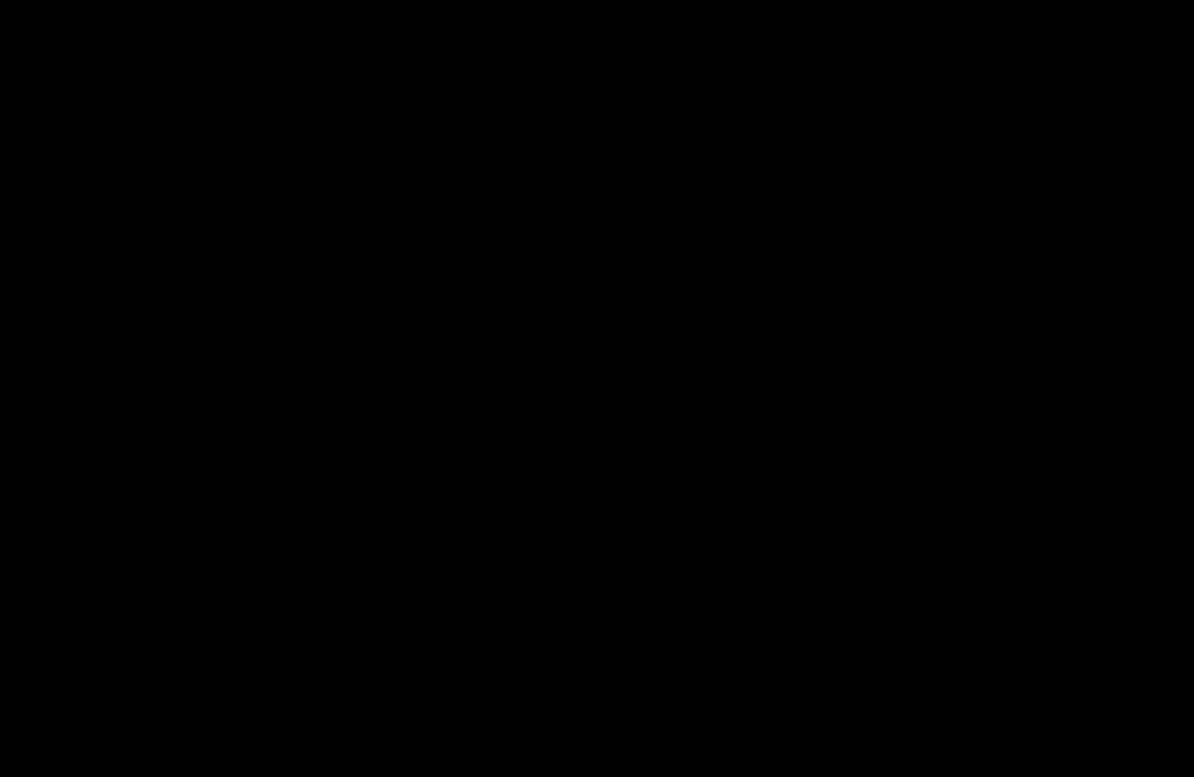 click at bounding box center [597, 388] 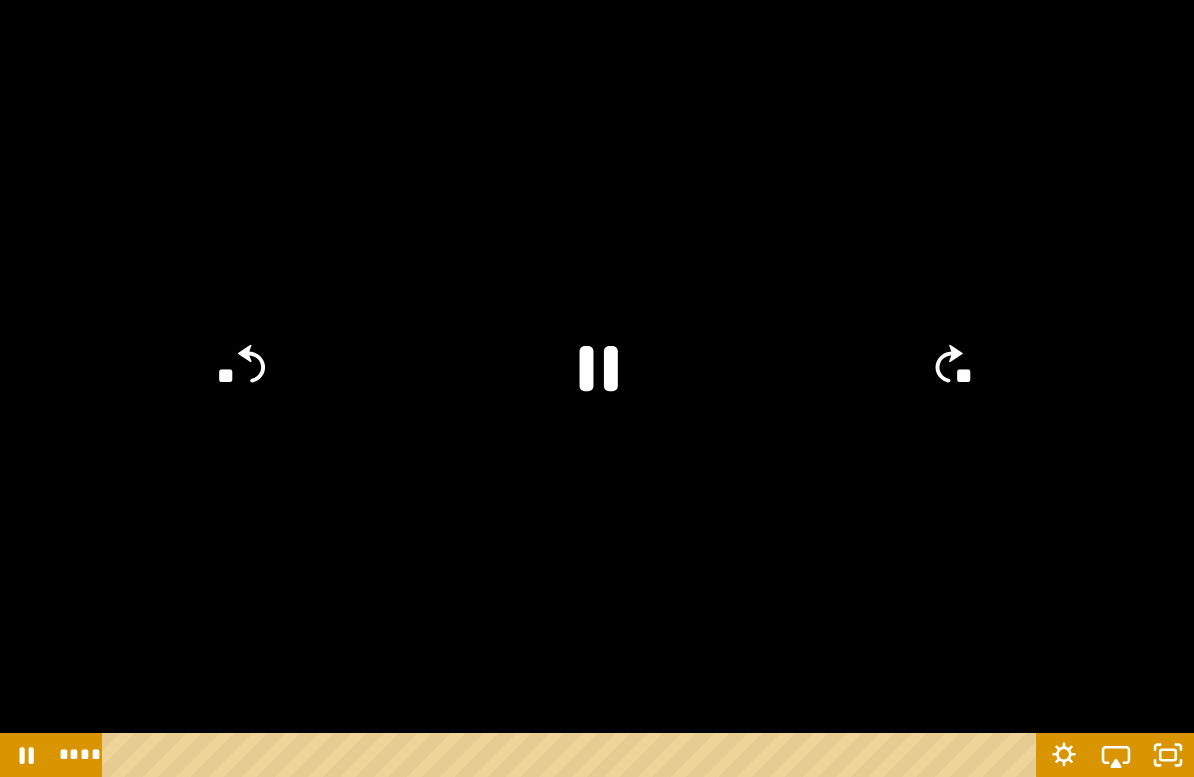 click 